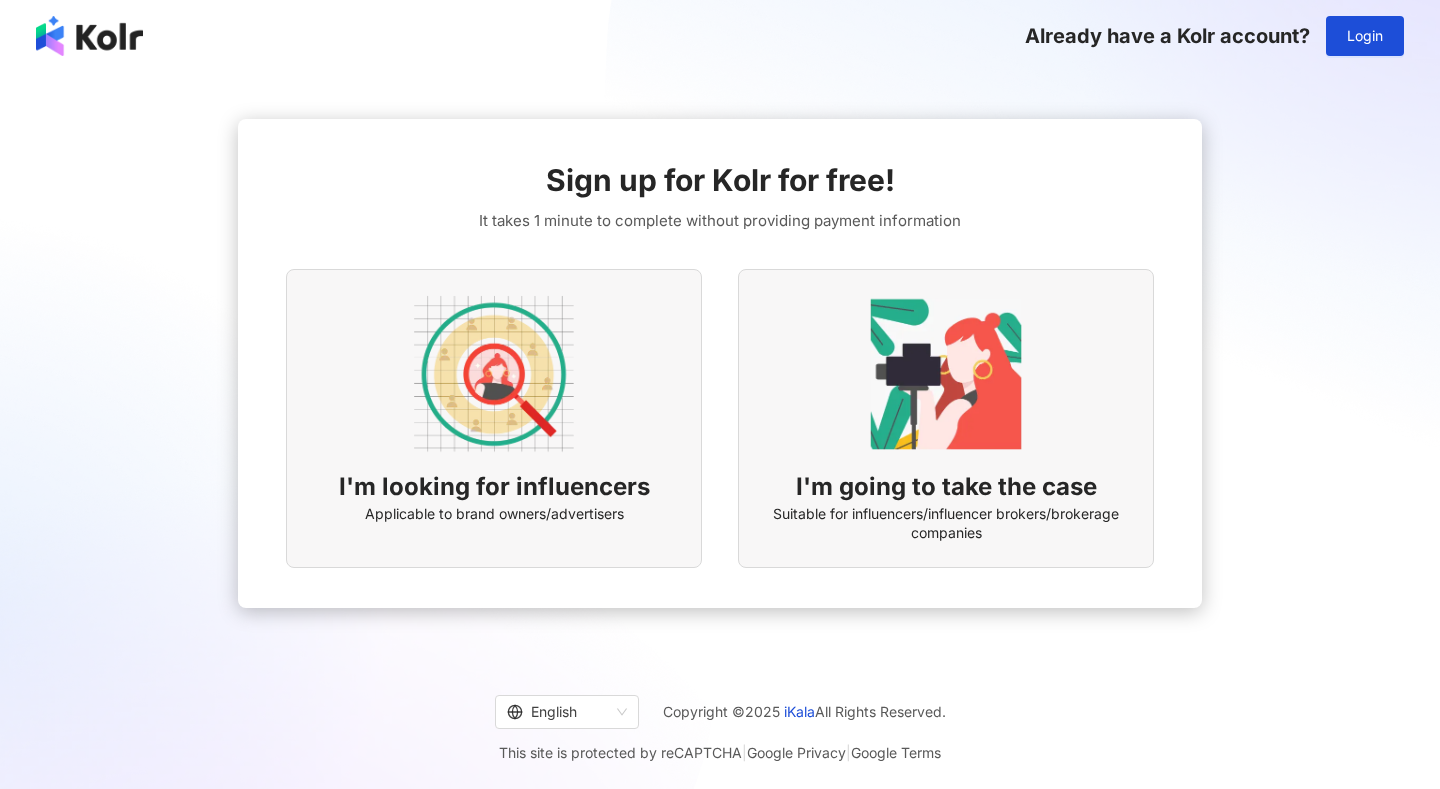 scroll, scrollTop: 0, scrollLeft: 0, axis: both 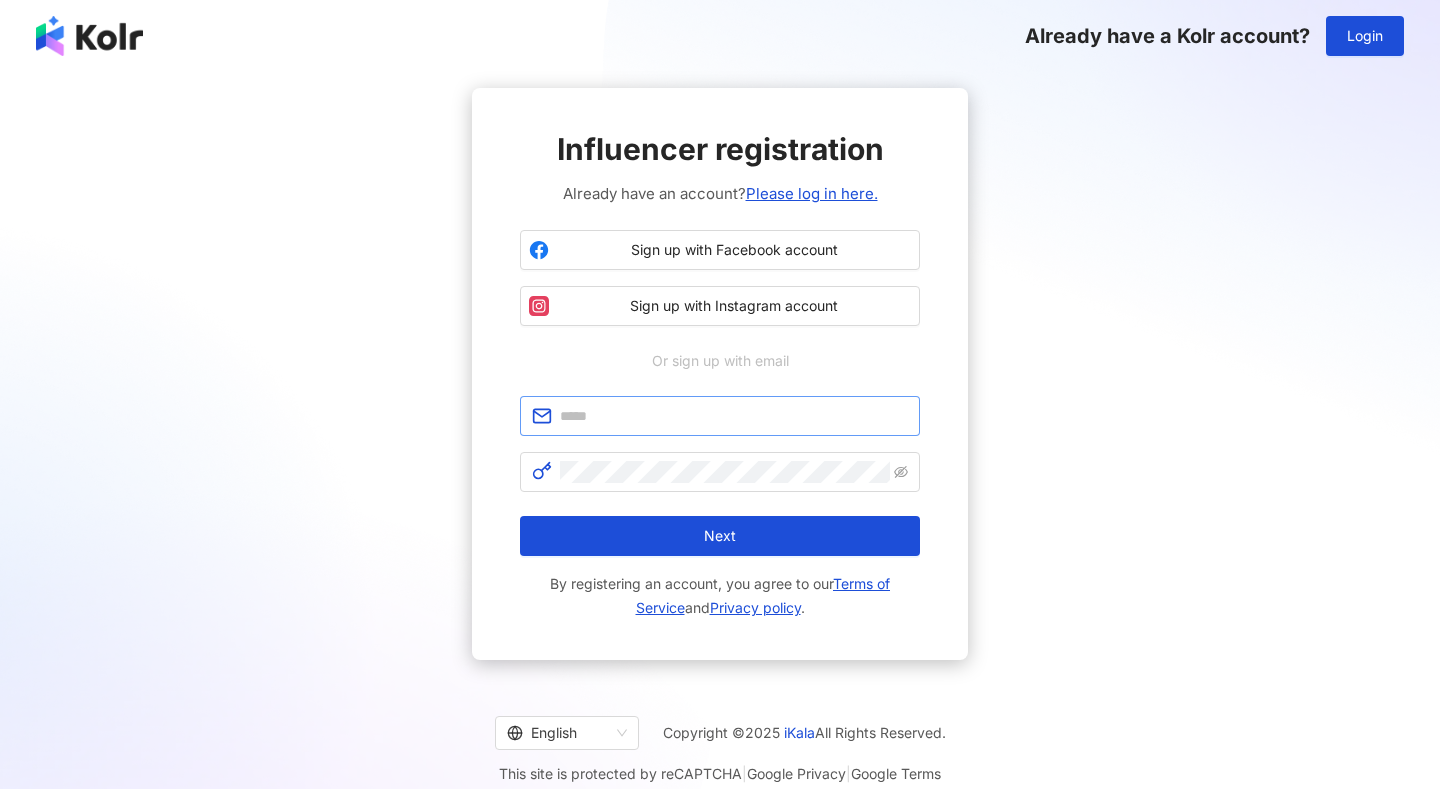 click at bounding box center [720, 416] 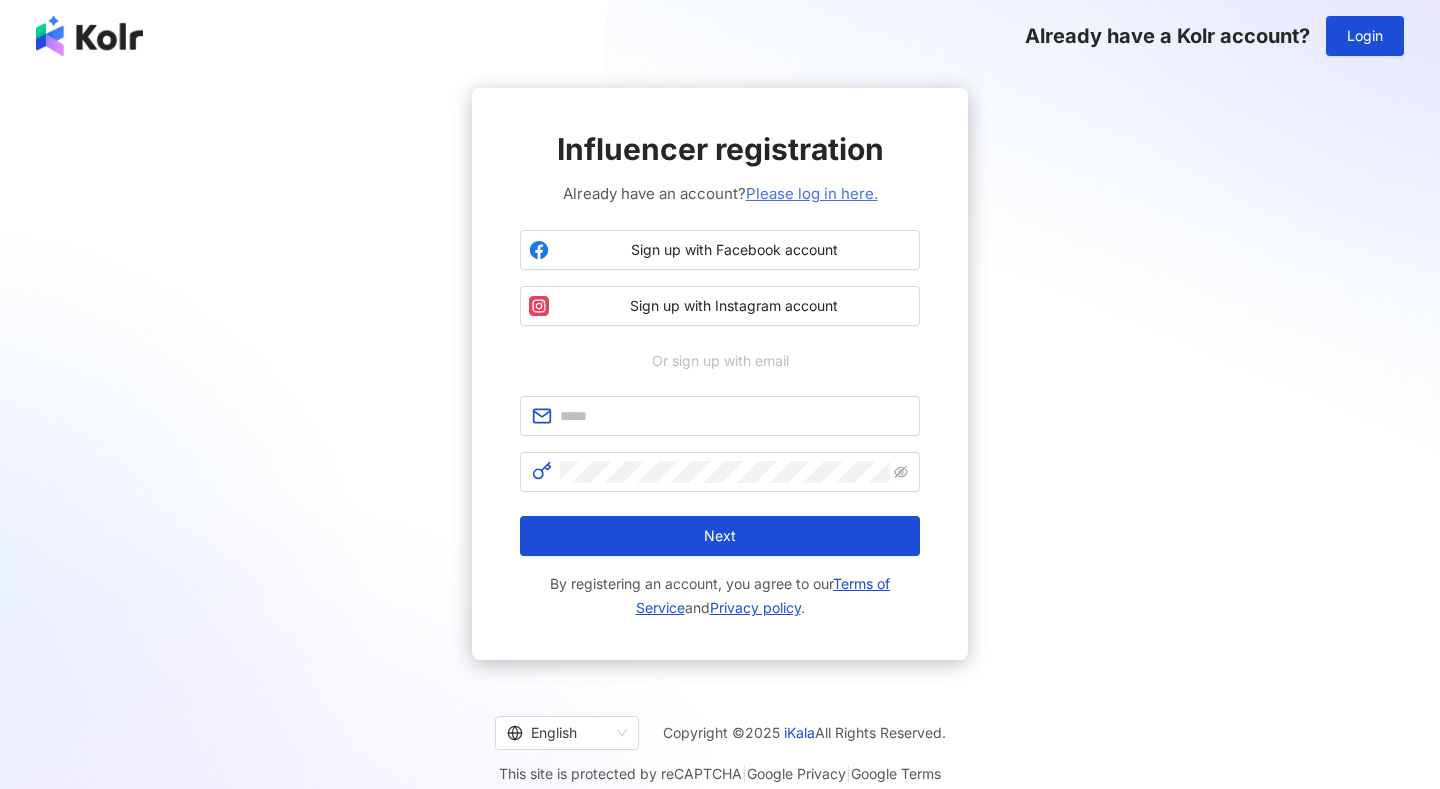 click on "Please log in here." at bounding box center (812, 193) 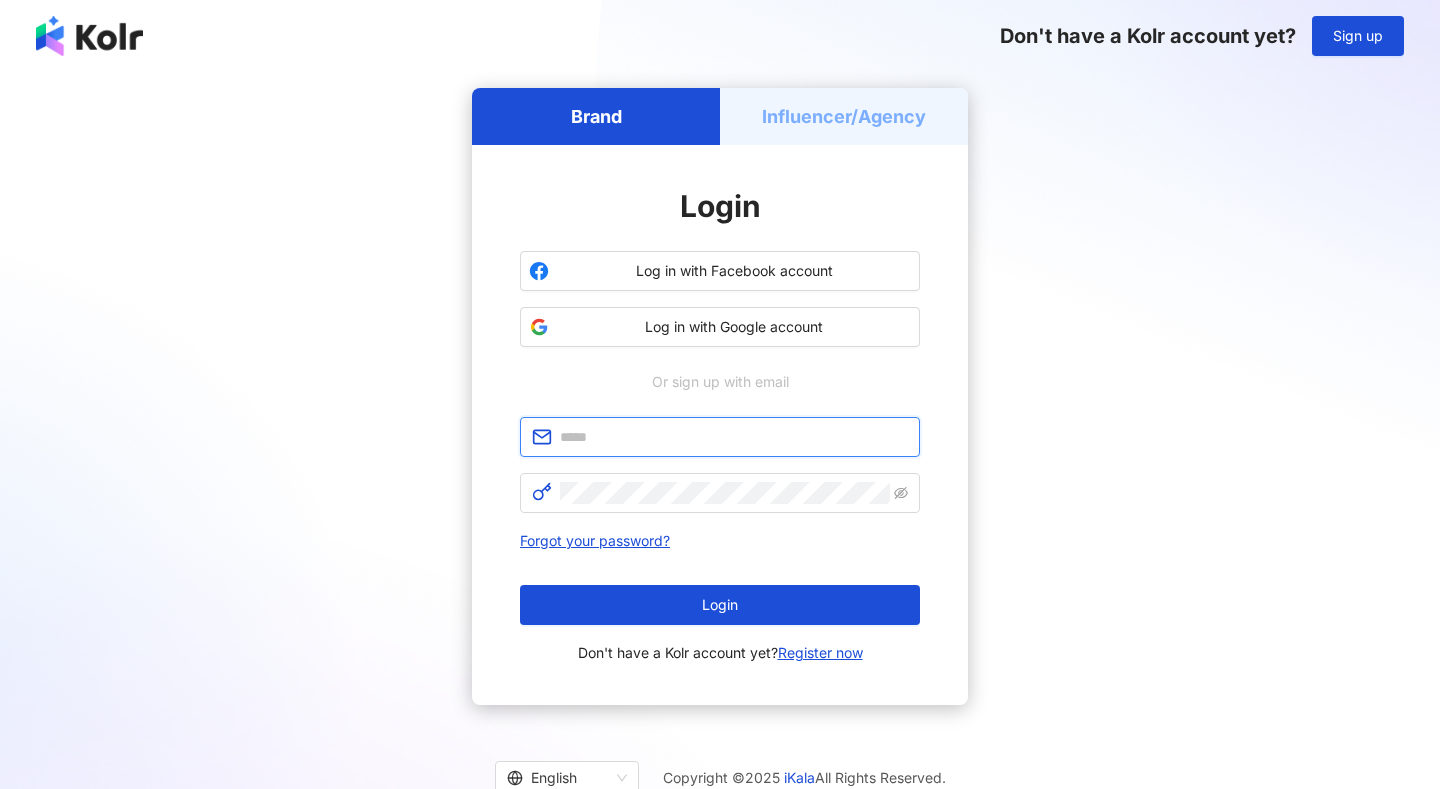 click at bounding box center [734, 437] 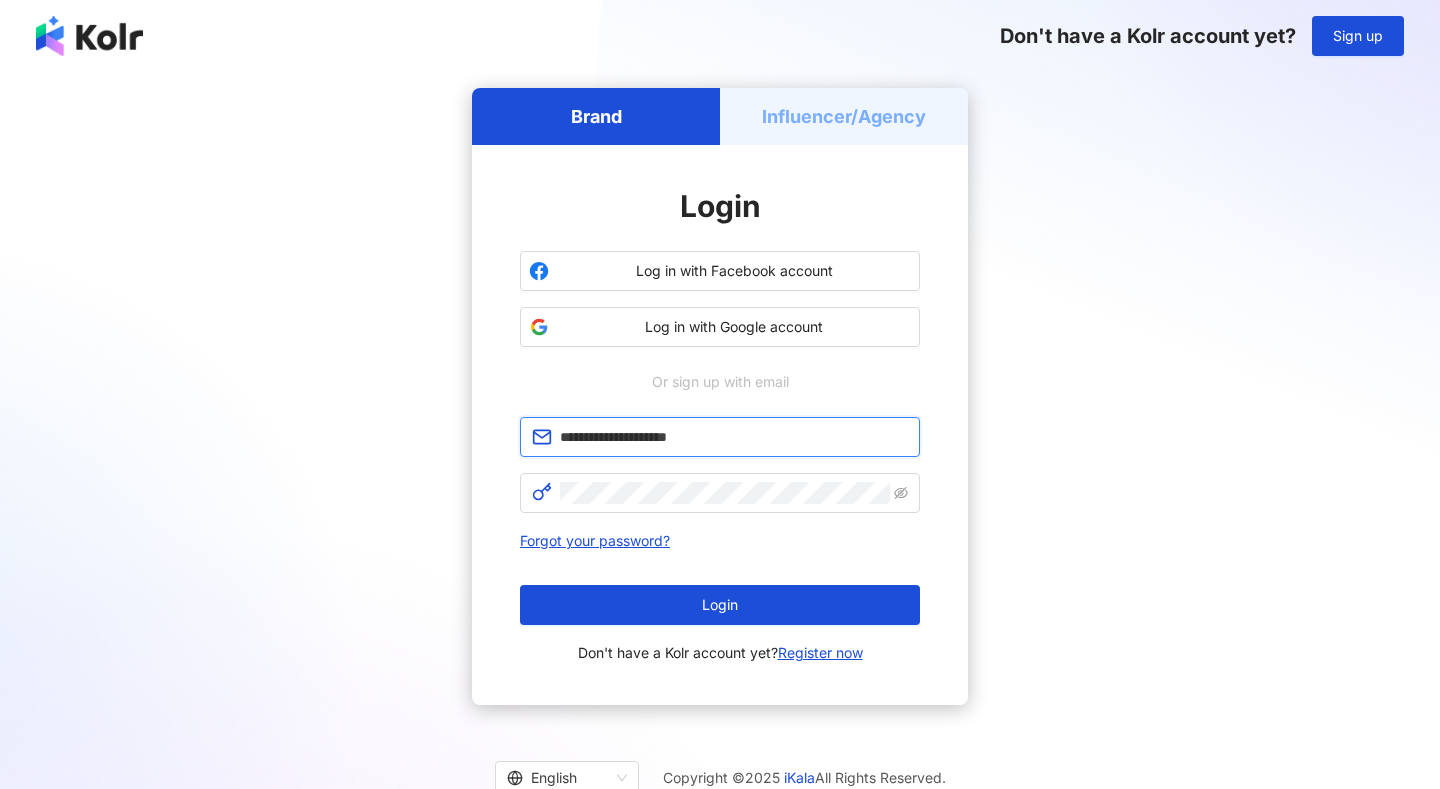 type on "**********" 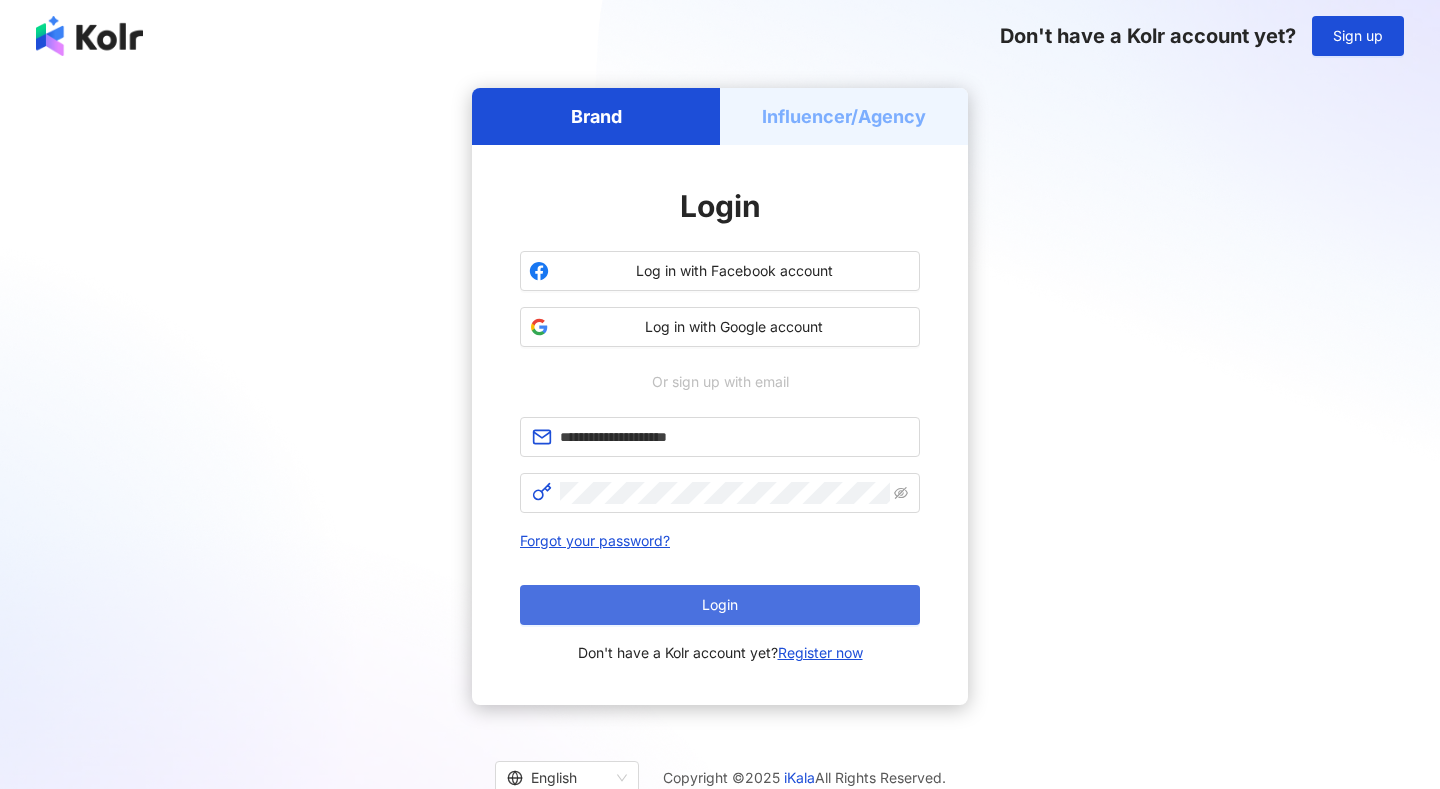 click on "Login" at bounding box center (720, 605) 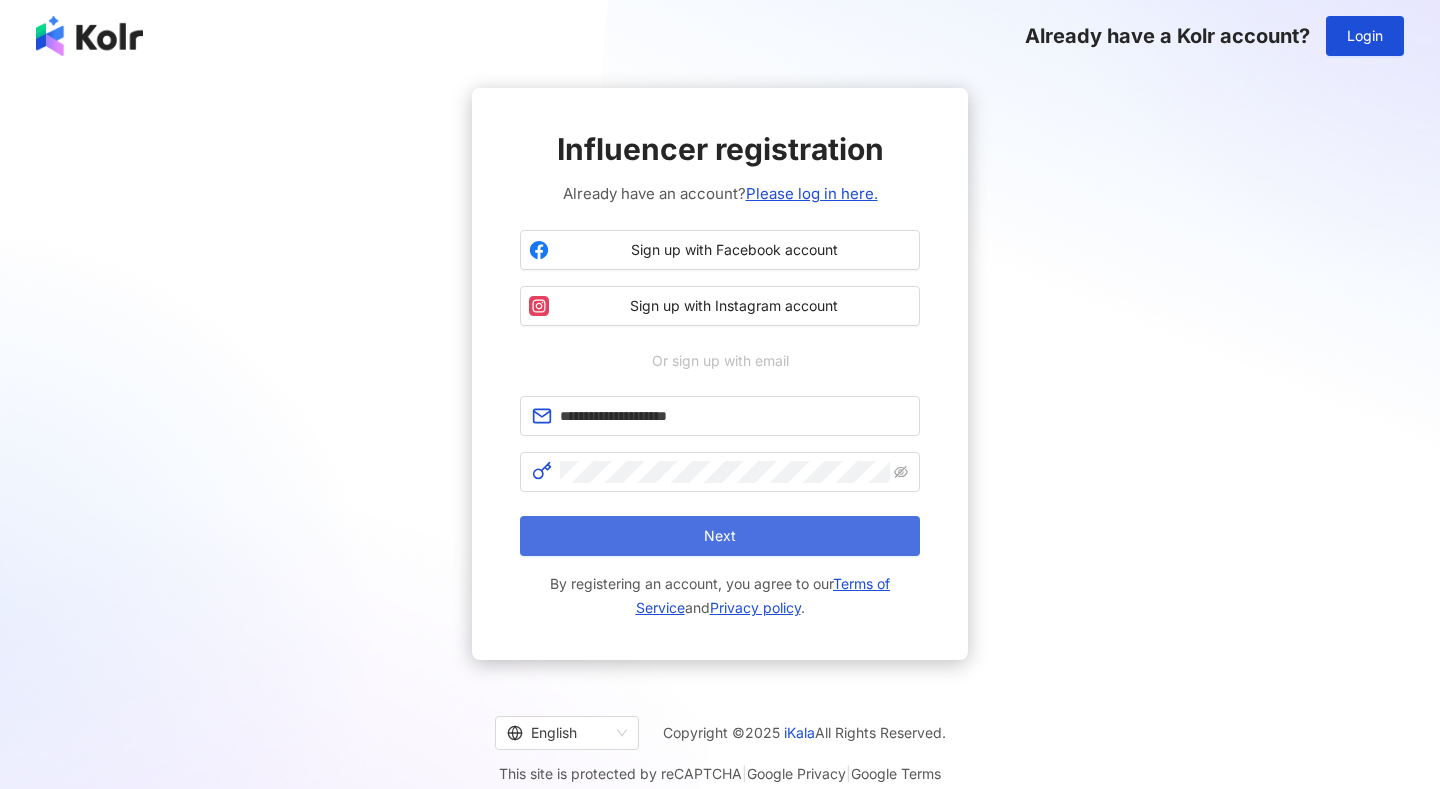 click on "Next" at bounding box center [720, 536] 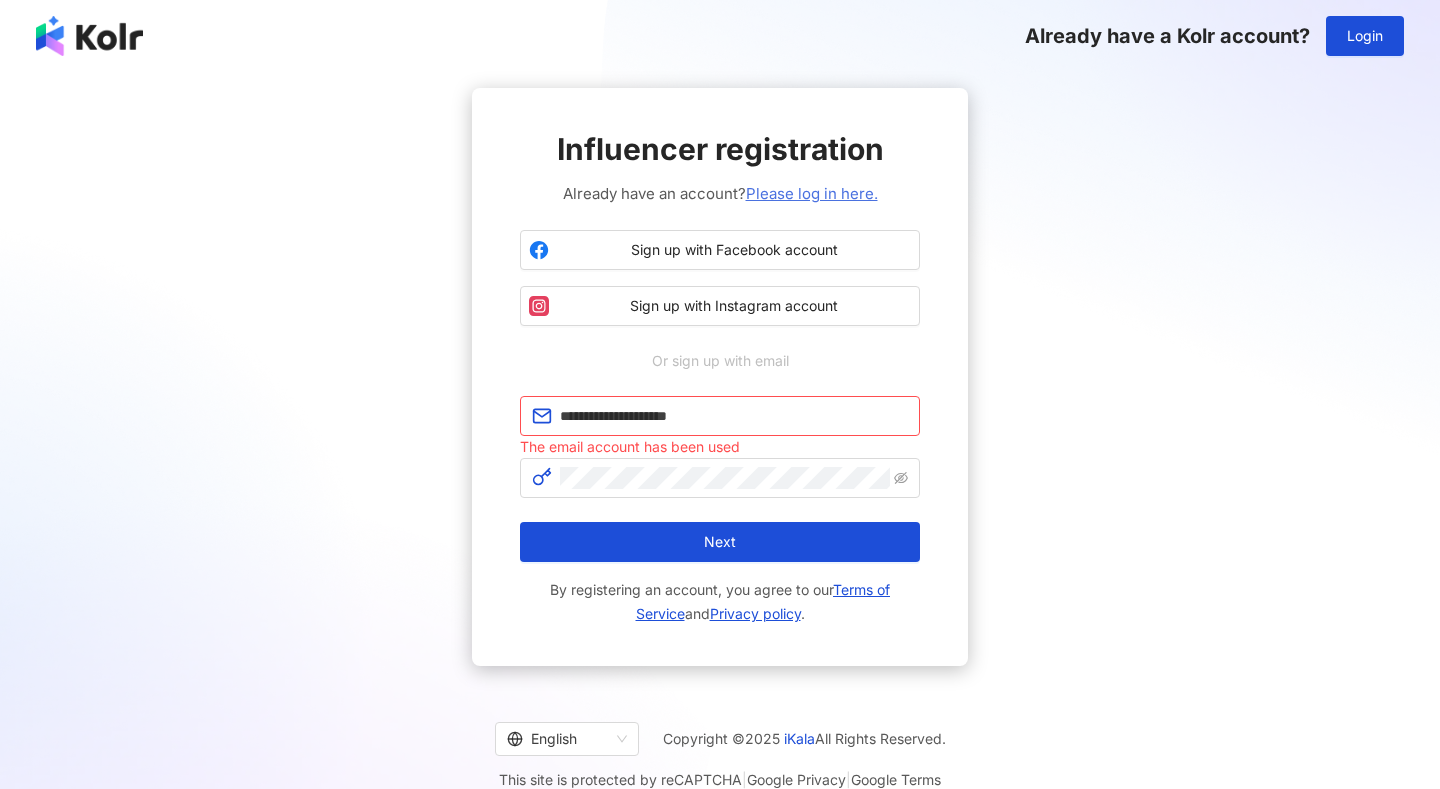 click on "Please log in here." at bounding box center (812, 193) 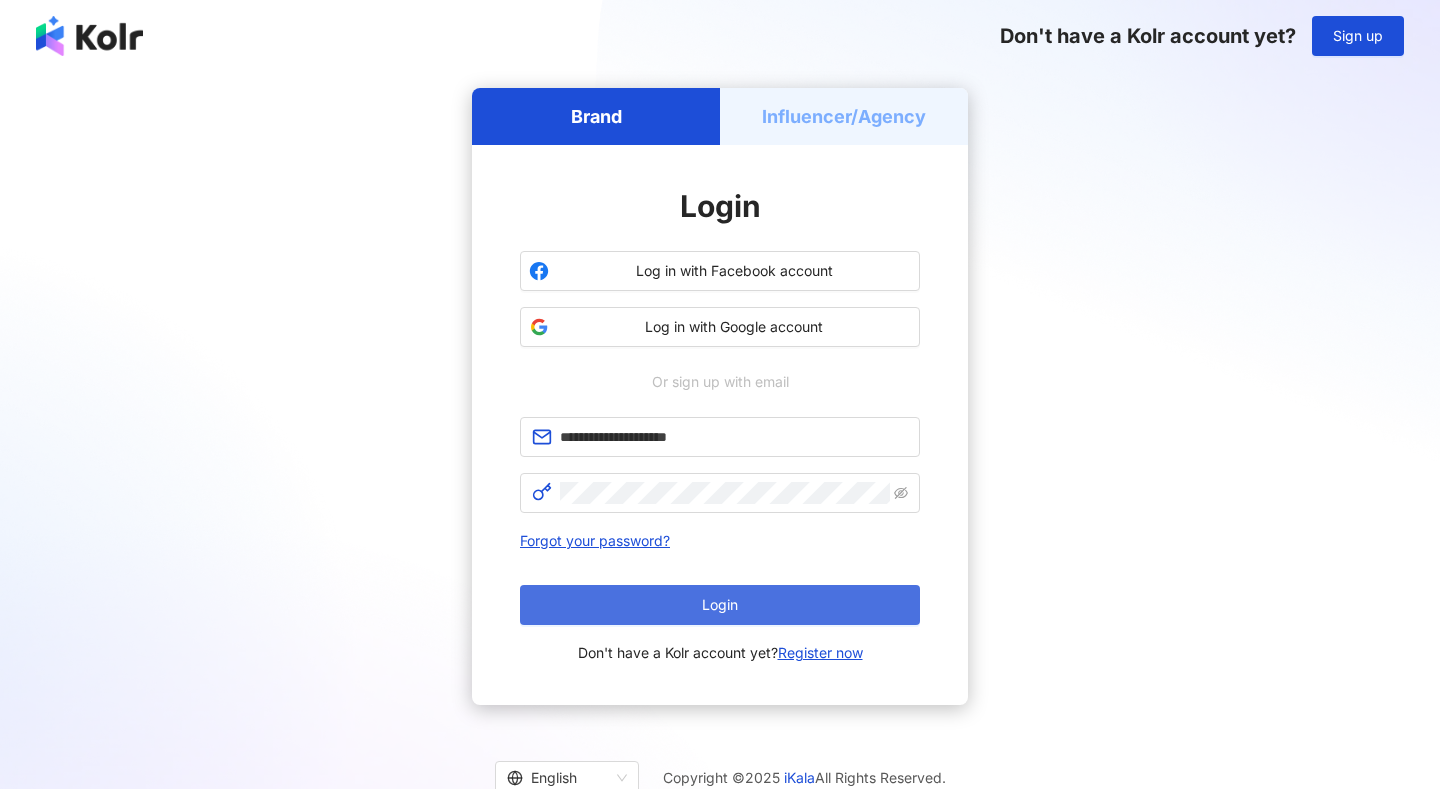click on "Login" at bounding box center (720, 605) 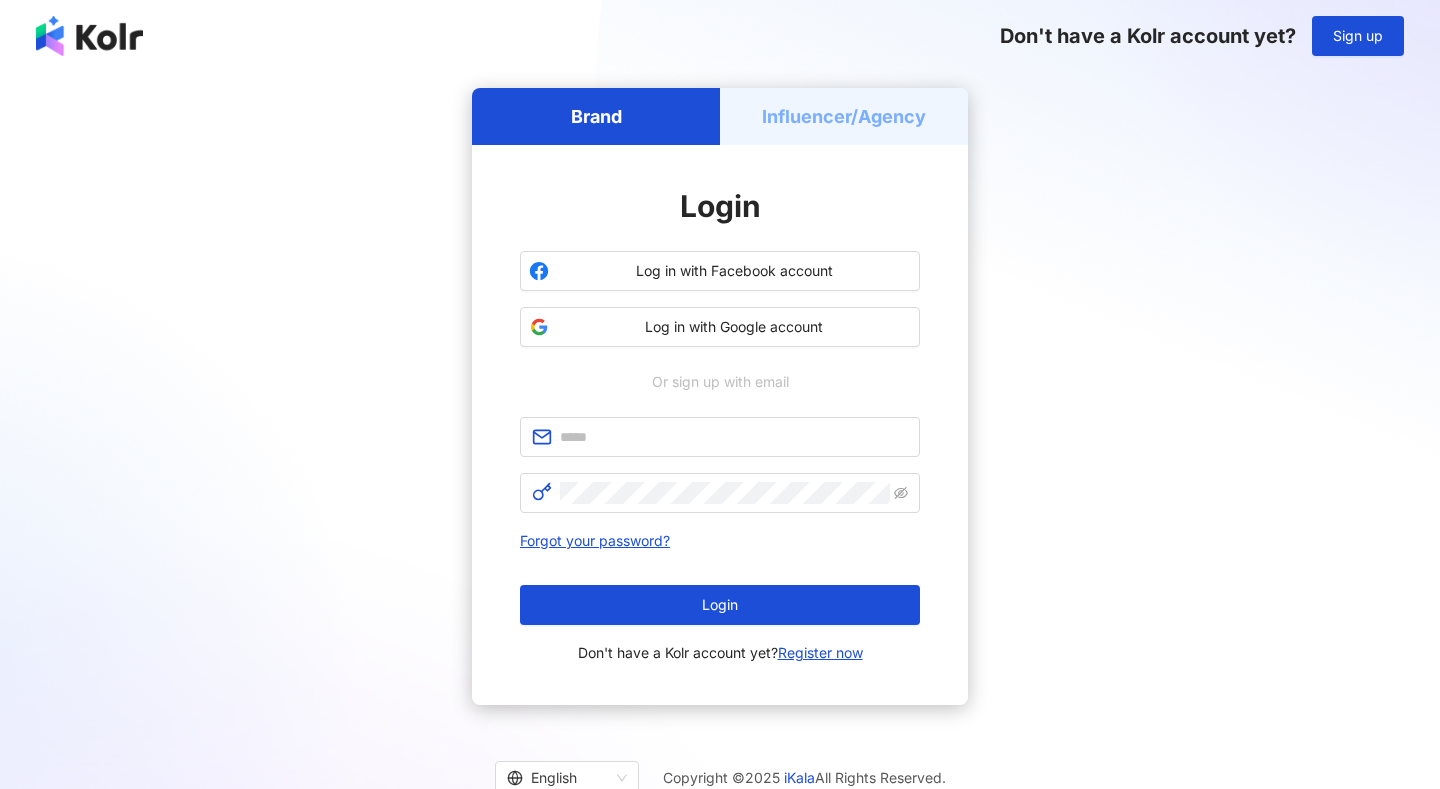 type on "**********" 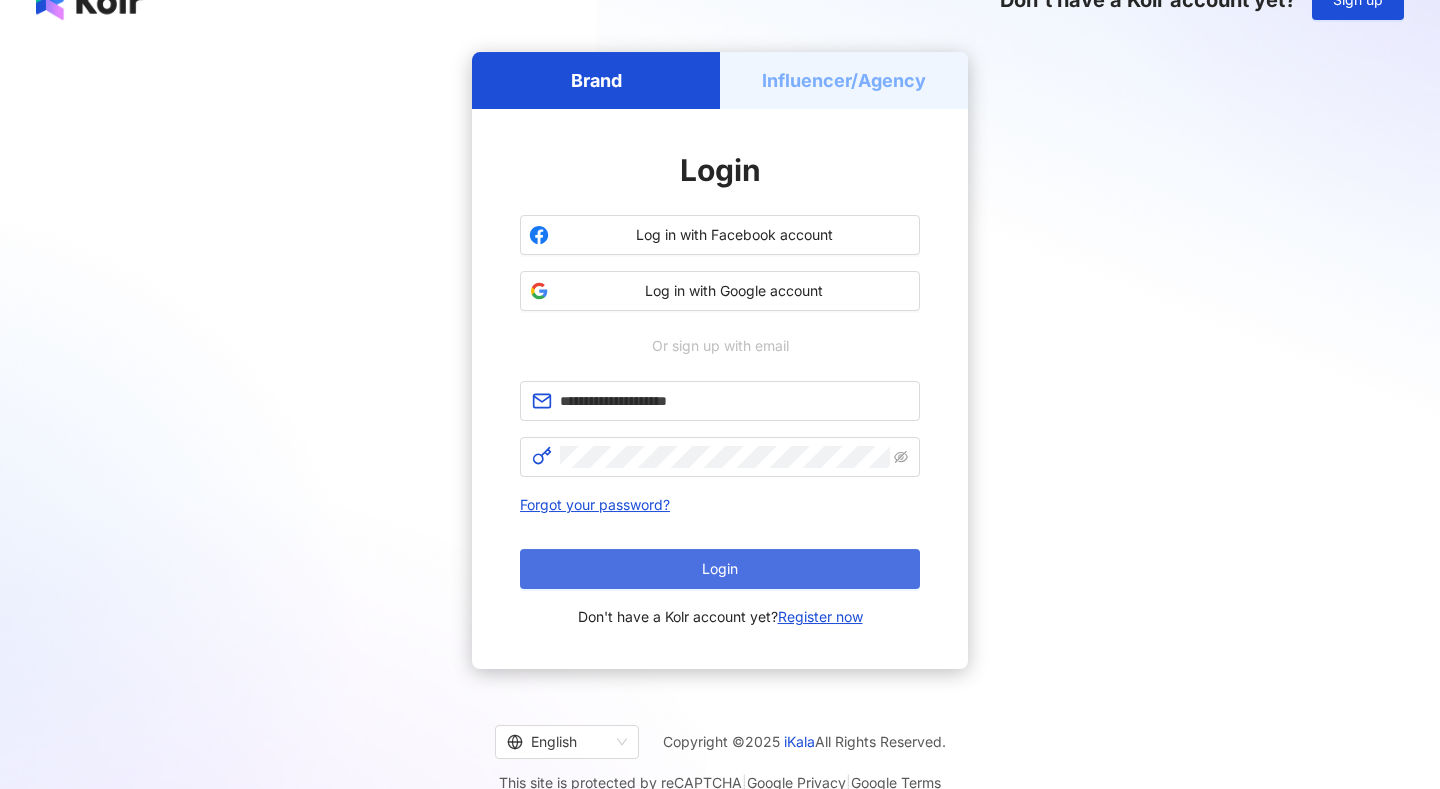 scroll, scrollTop: 0, scrollLeft: 0, axis: both 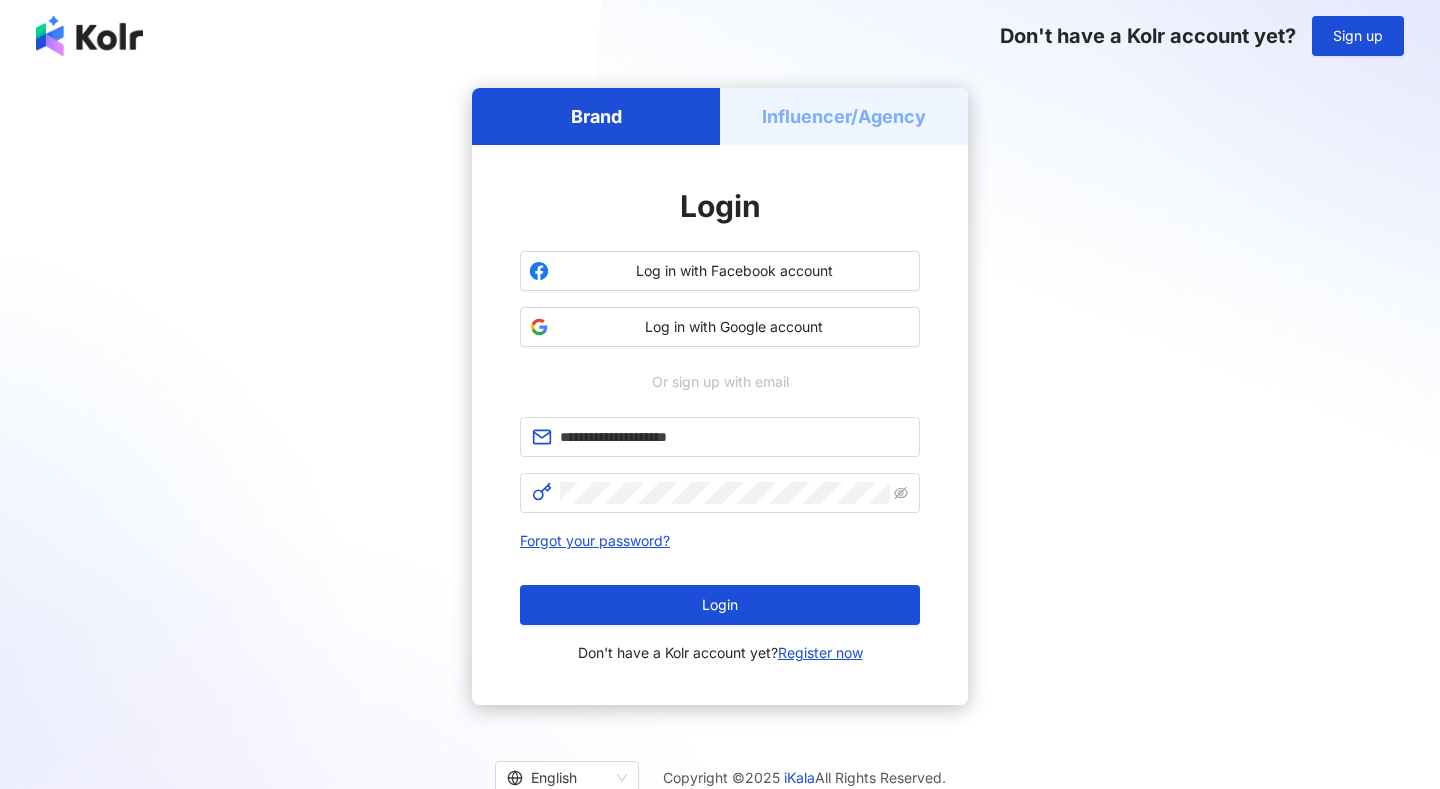 click on "Influencer/Agency" at bounding box center [844, 116] 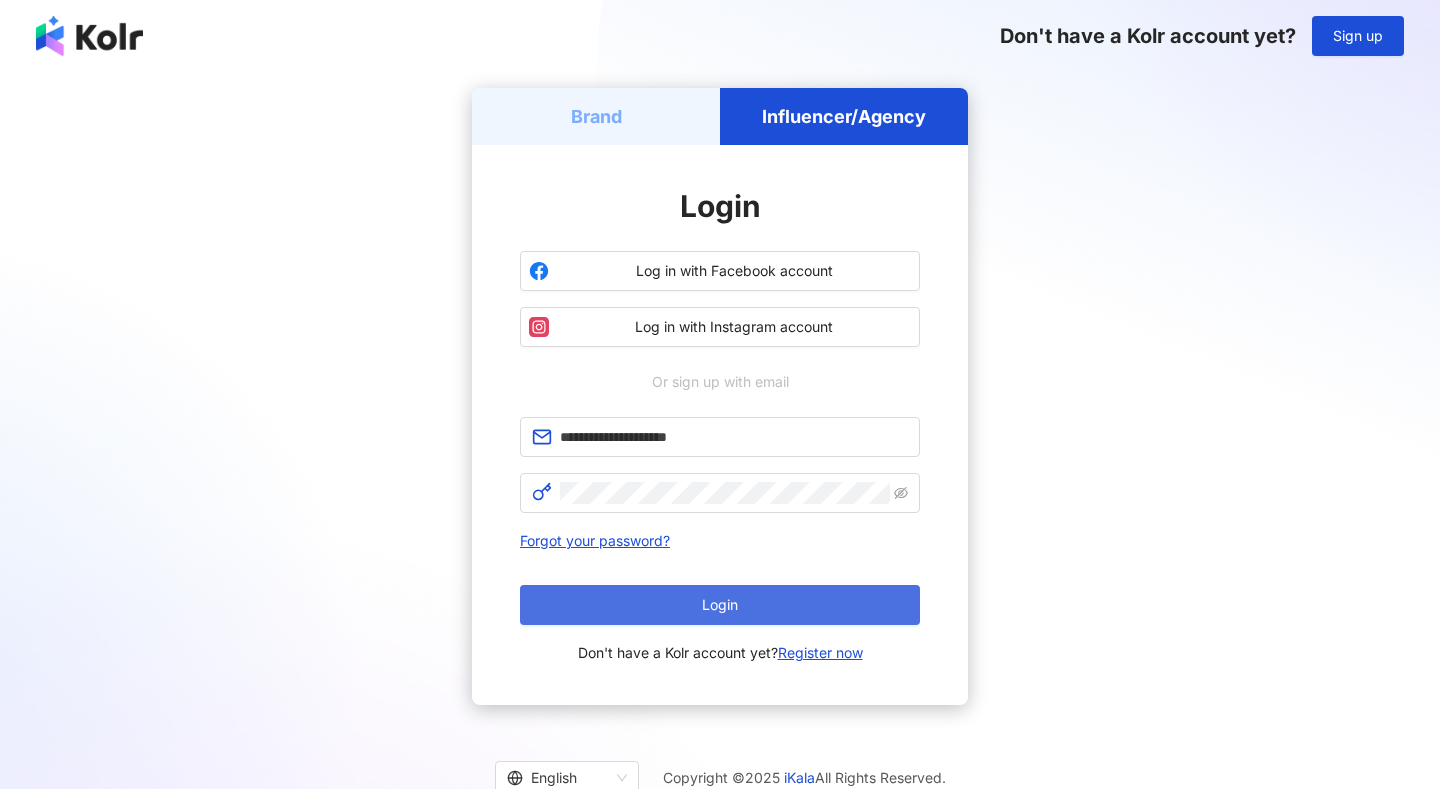 click on "Login" at bounding box center (720, 605) 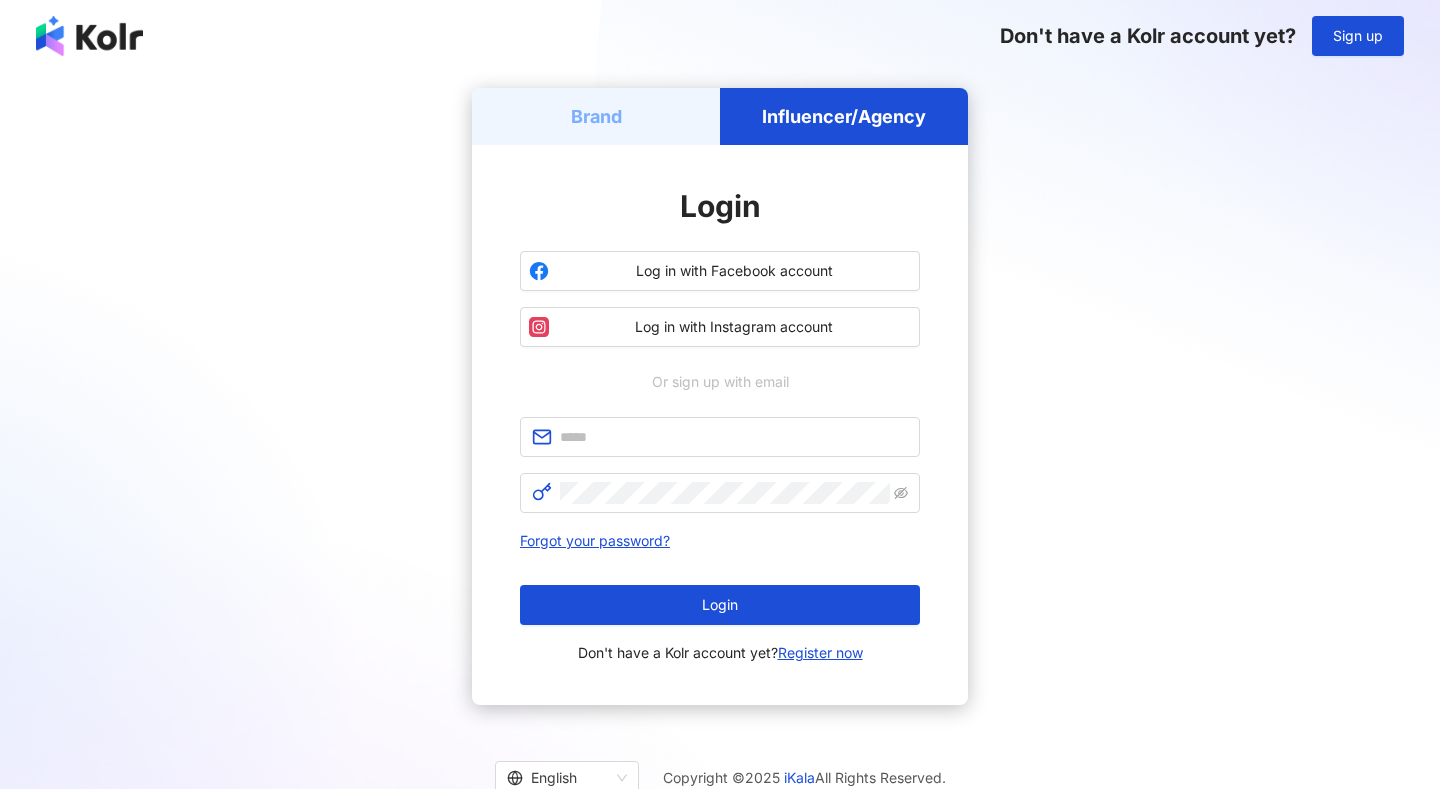 type on "**********" 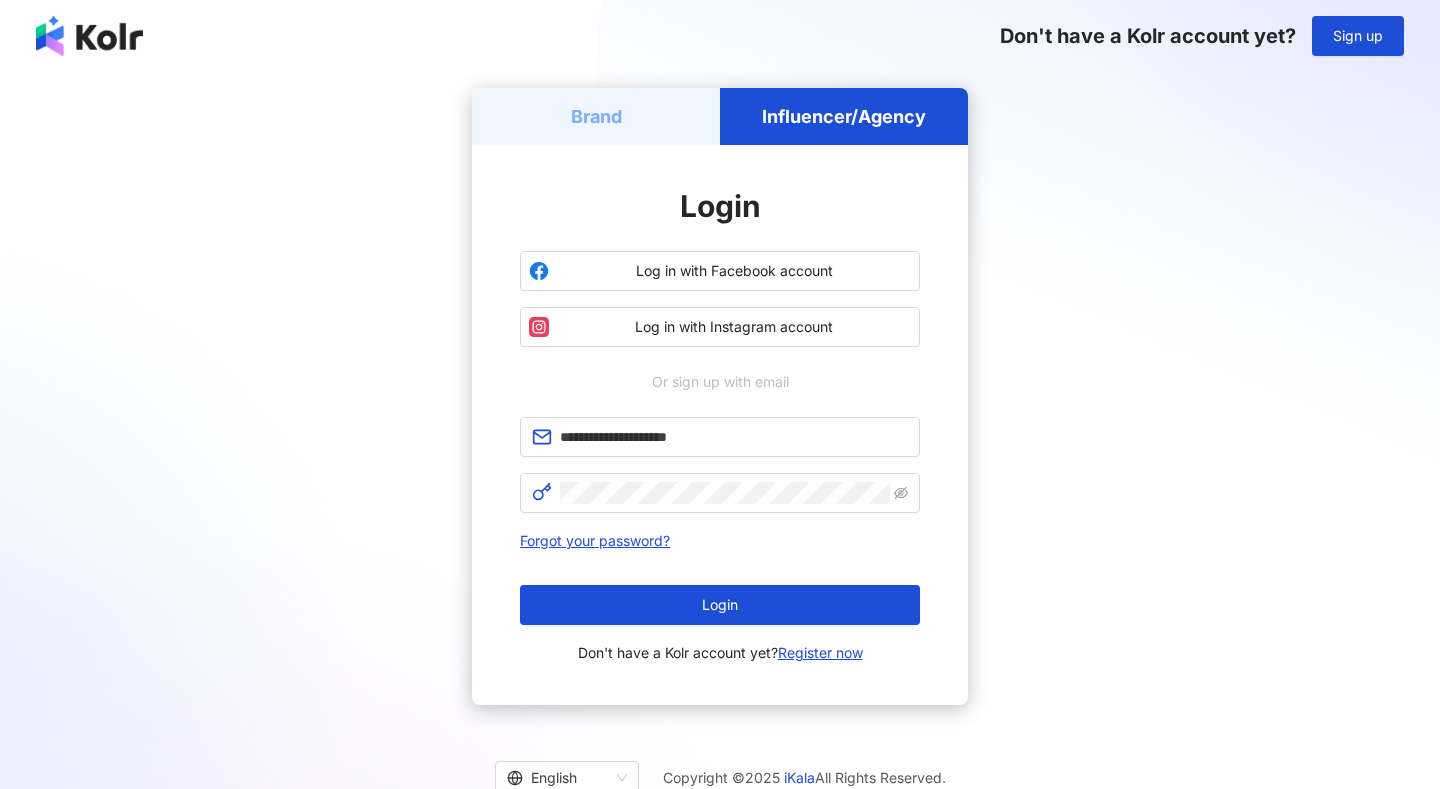 click on "Login" at bounding box center (720, 605) 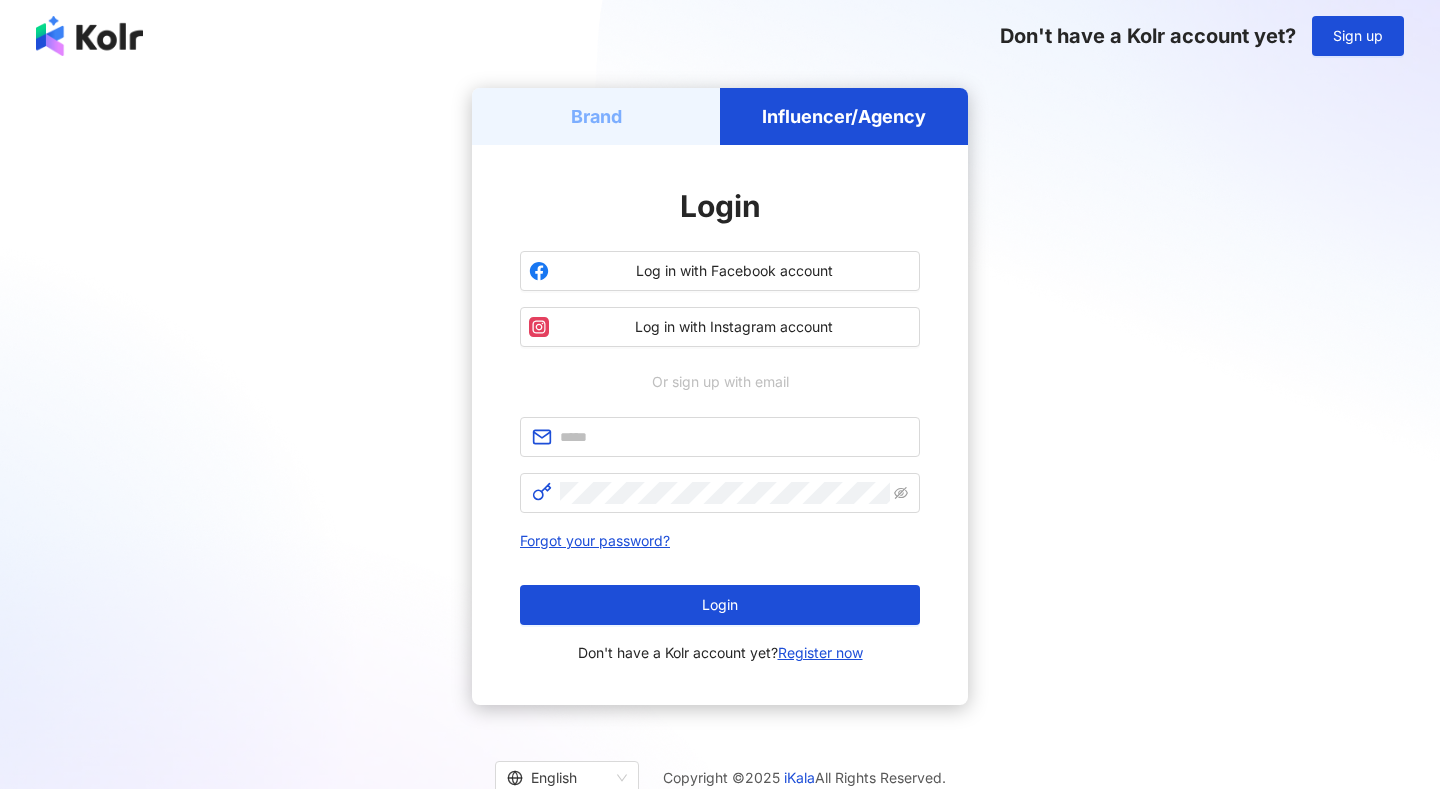 type on "**********" 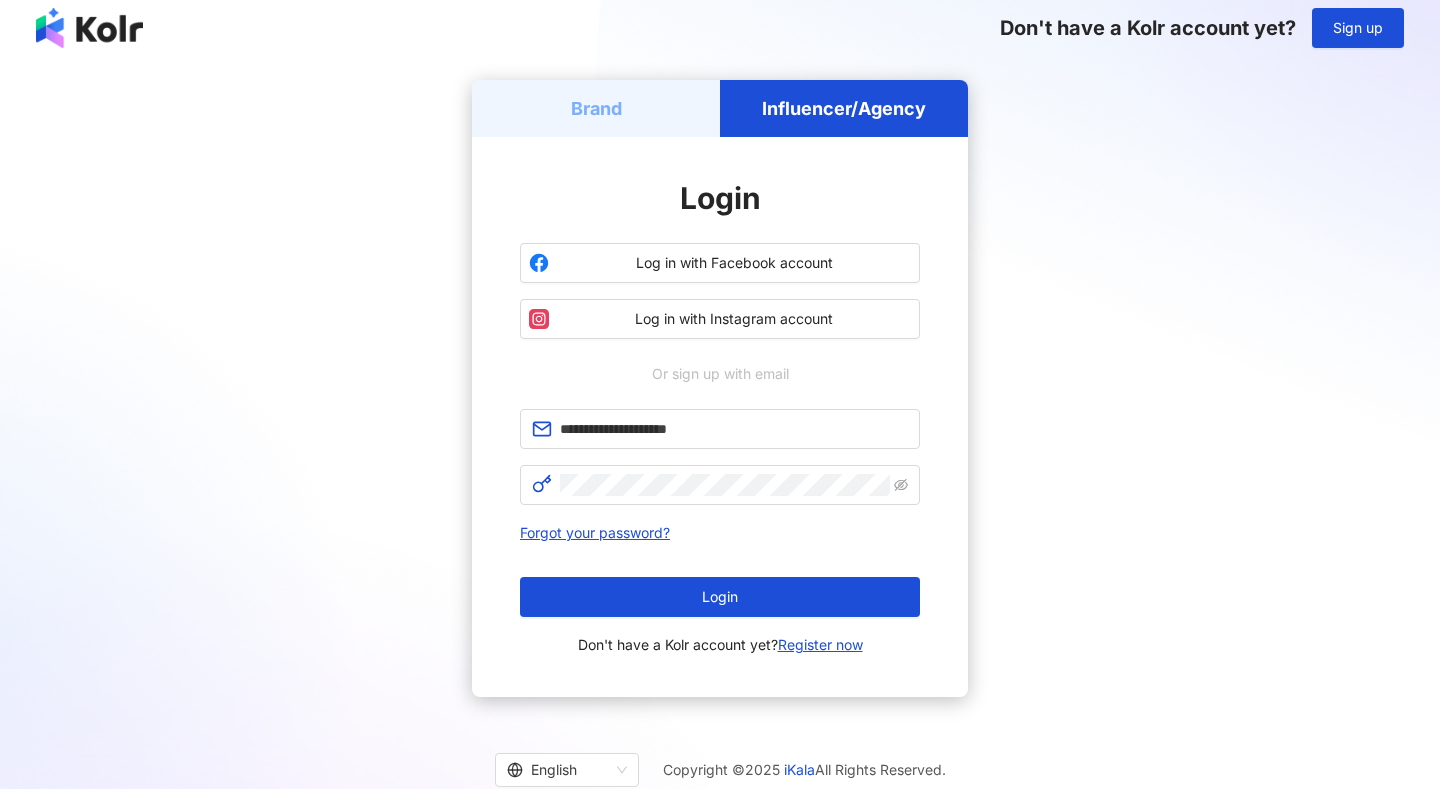 scroll, scrollTop: 0, scrollLeft: 0, axis: both 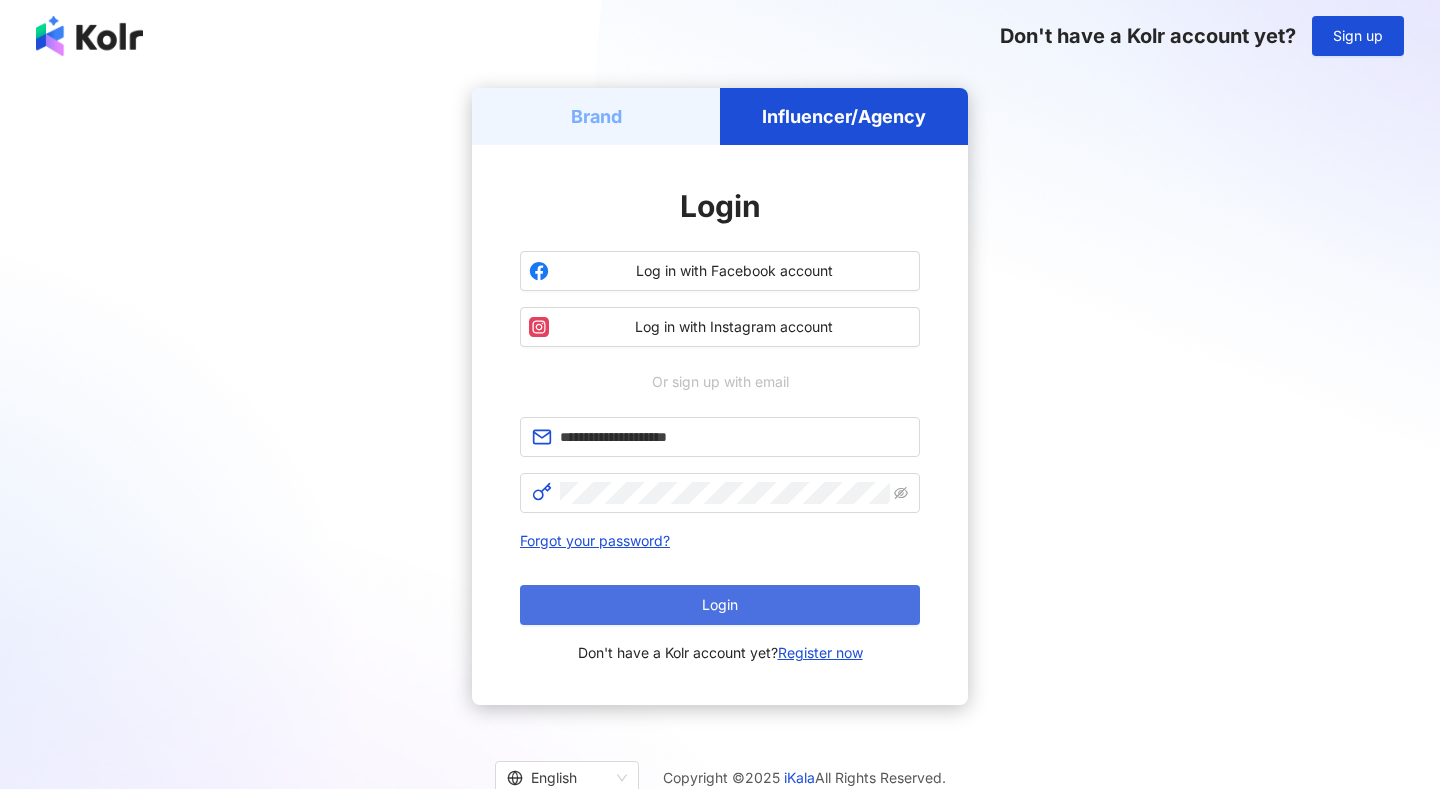 click on "Login" at bounding box center [720, 605] 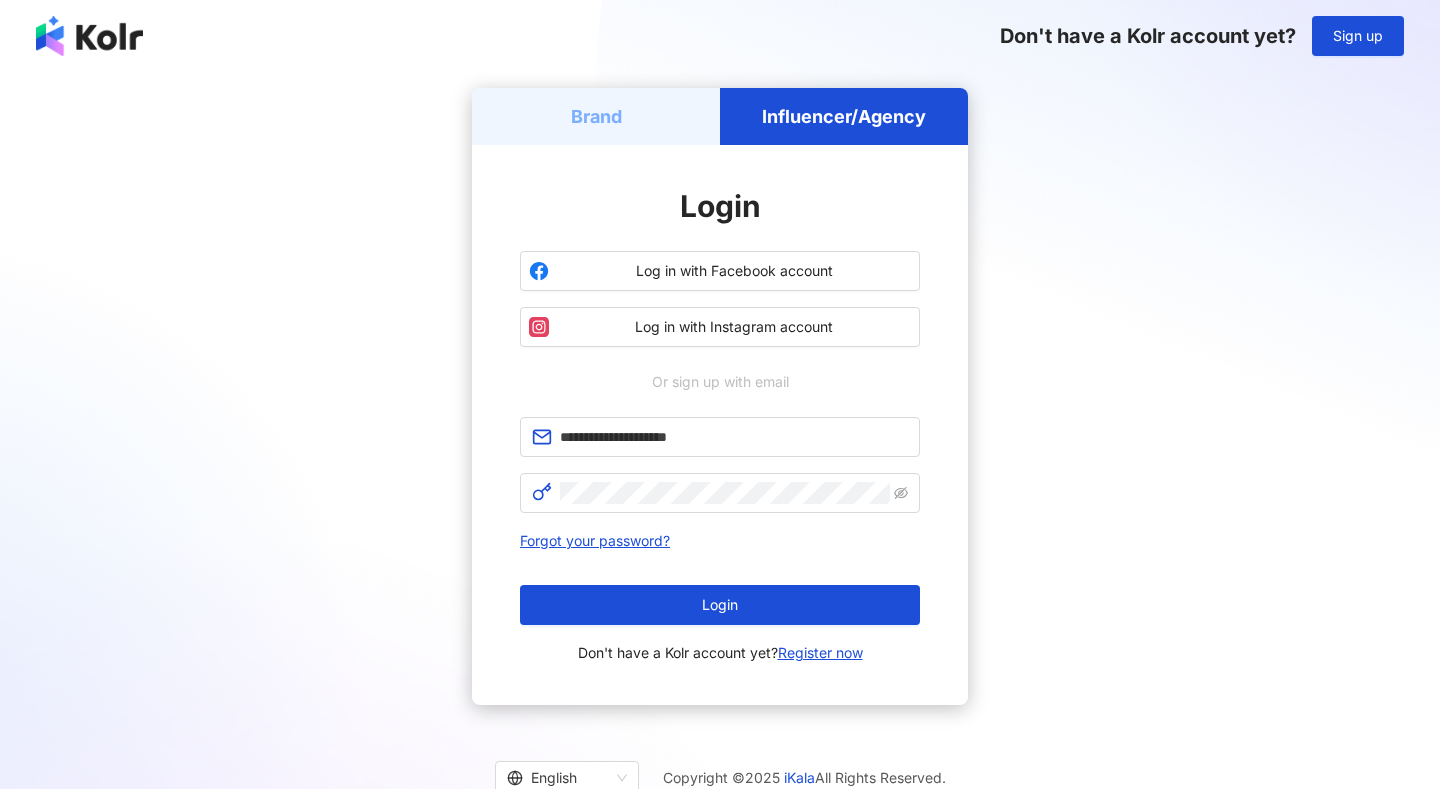 click on "**********" at bounding box center [720, 396] 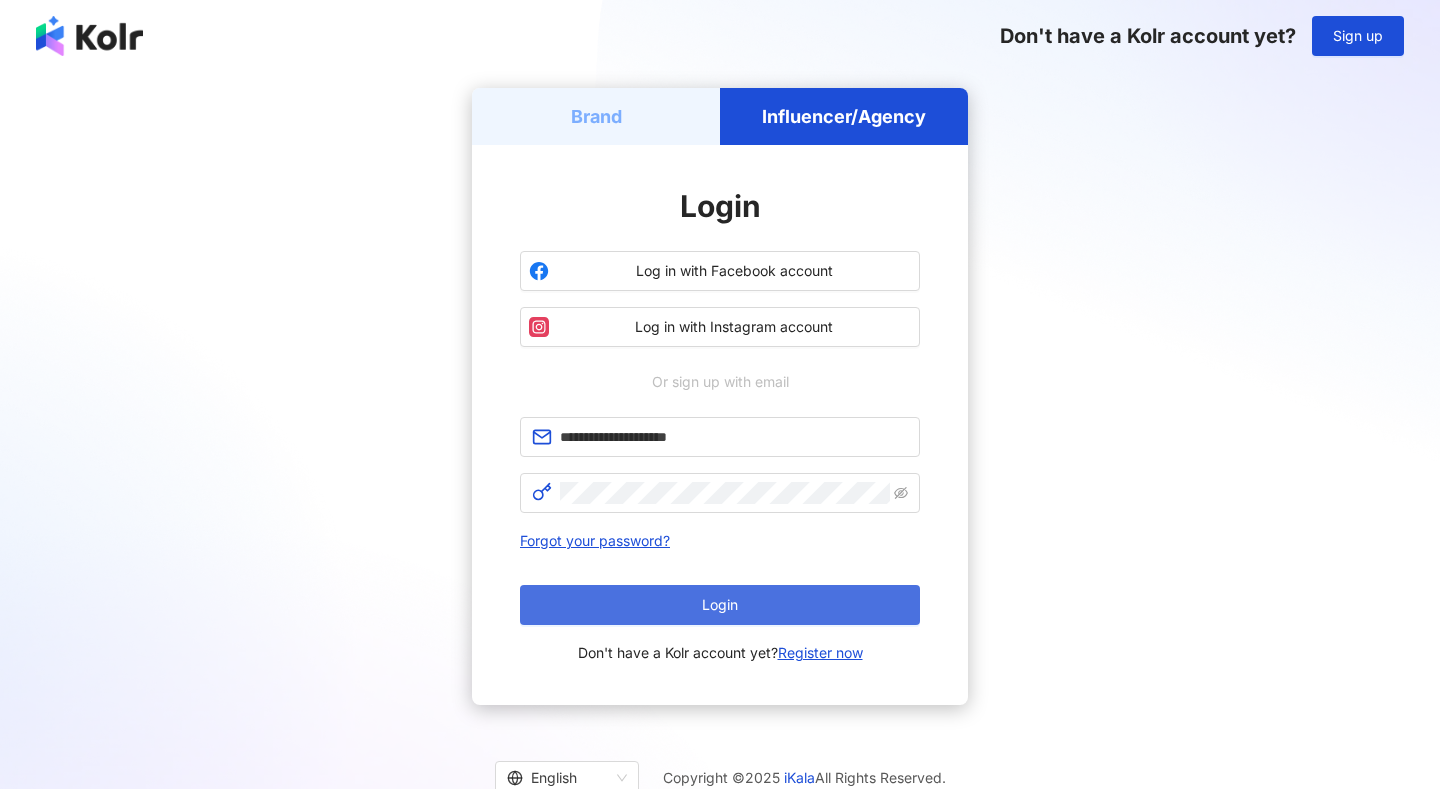 click on "Login" at bounding box center (720, 605) 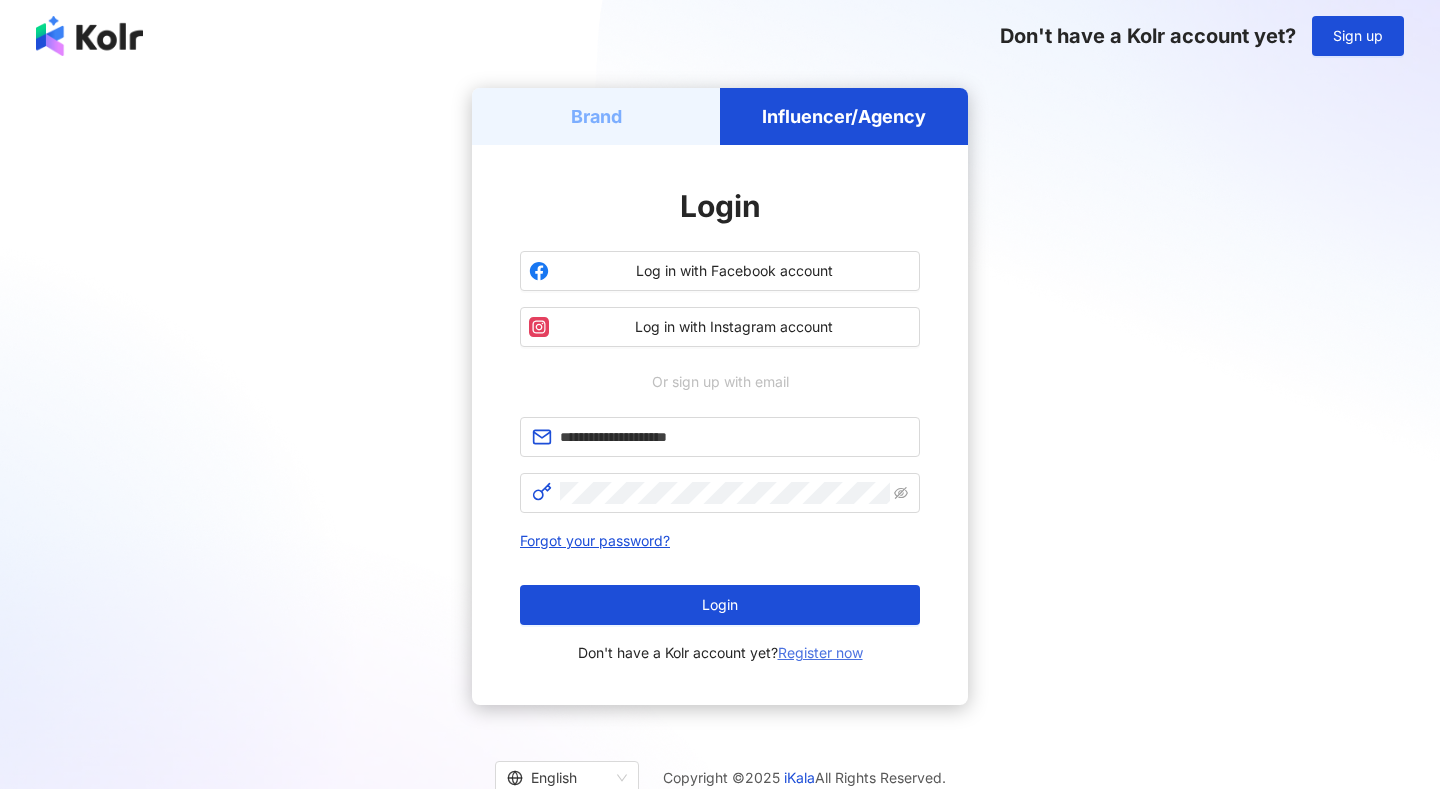 click on "Register now" at bounding box center (820, 652) 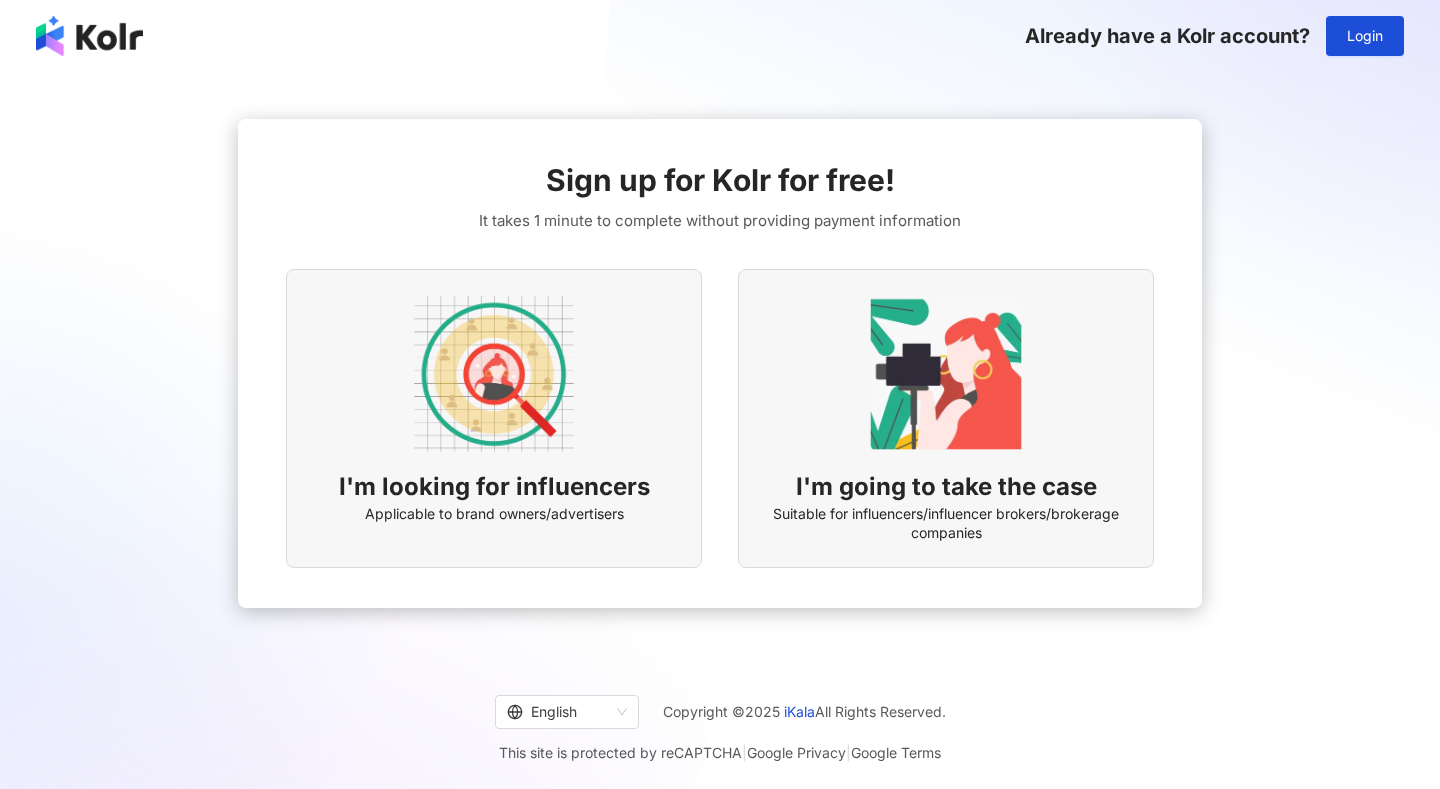 click at bounding box center [946, 374] 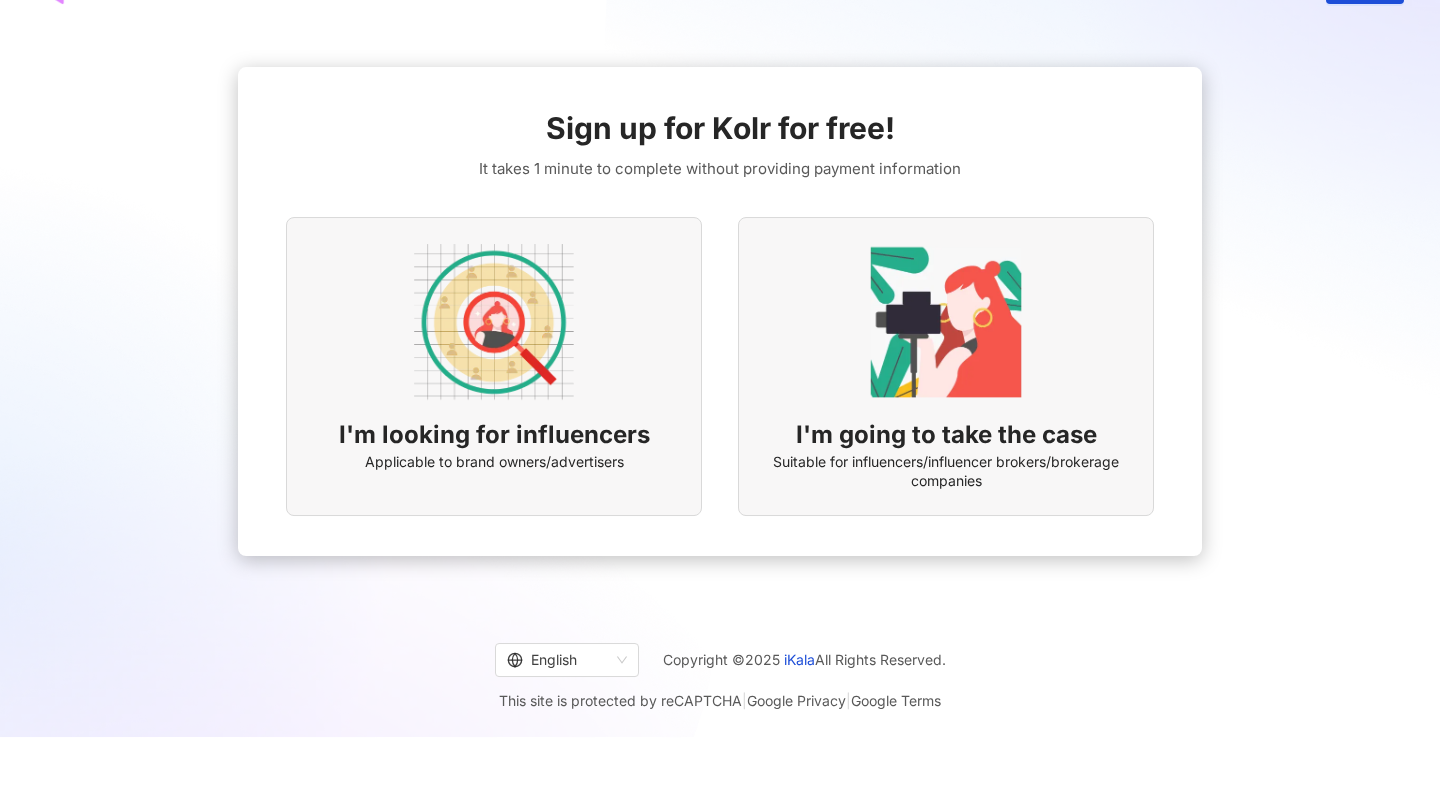 scroll, scrollTop: 92, scrollLeft: 0, axis: vertical 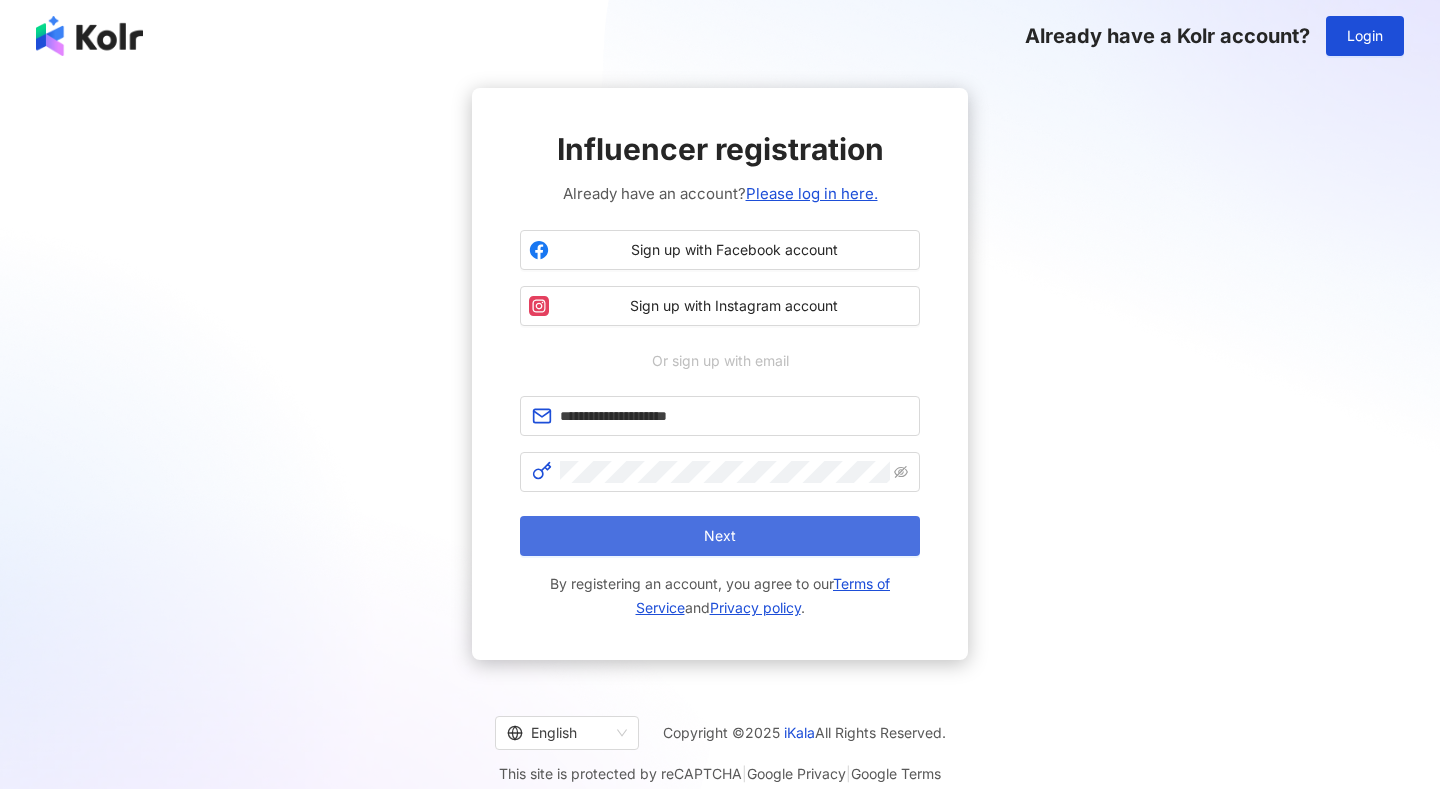 click on "Next" at bounding box center [720, 536] 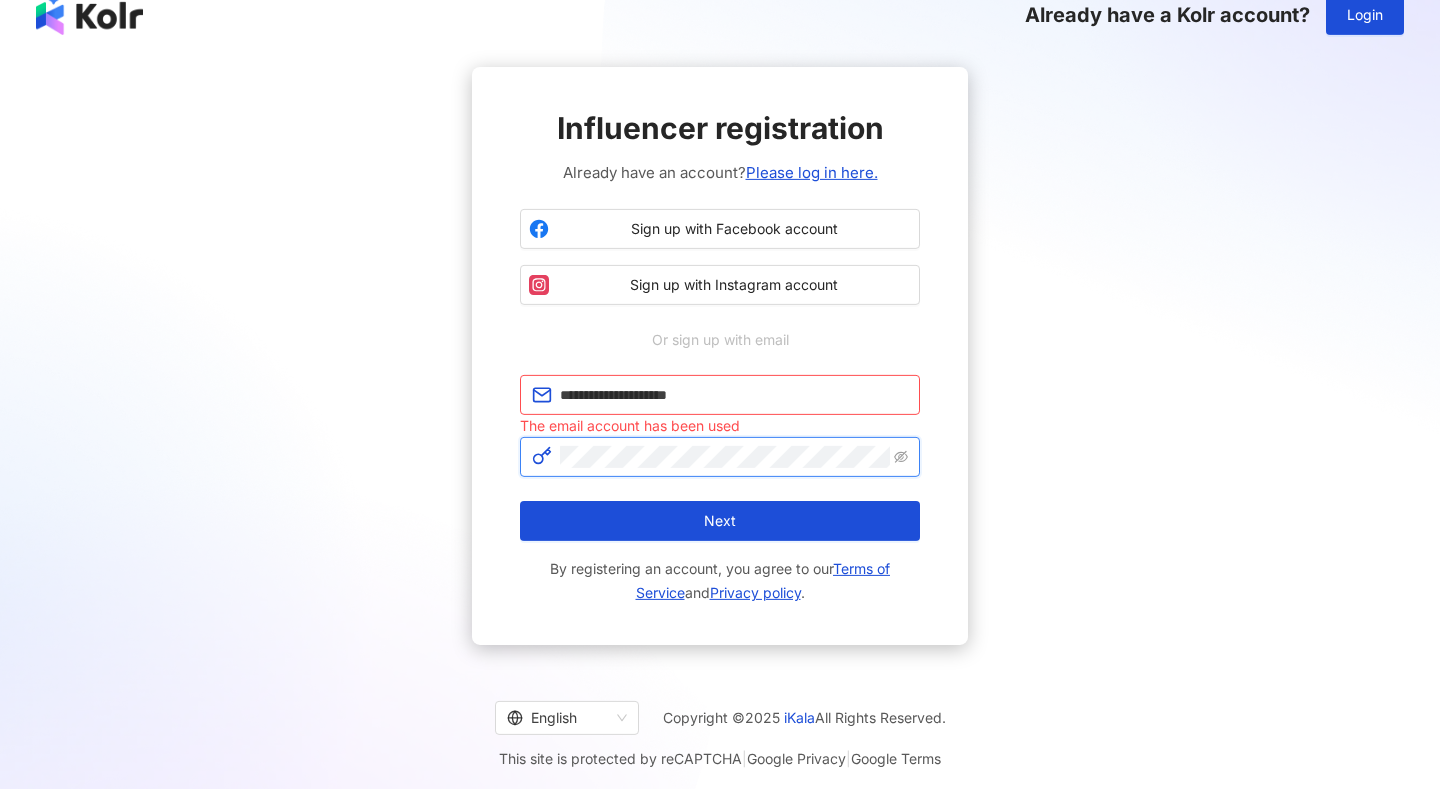scroll, scrollTop: 0, scrollLeft: 0, axis: both 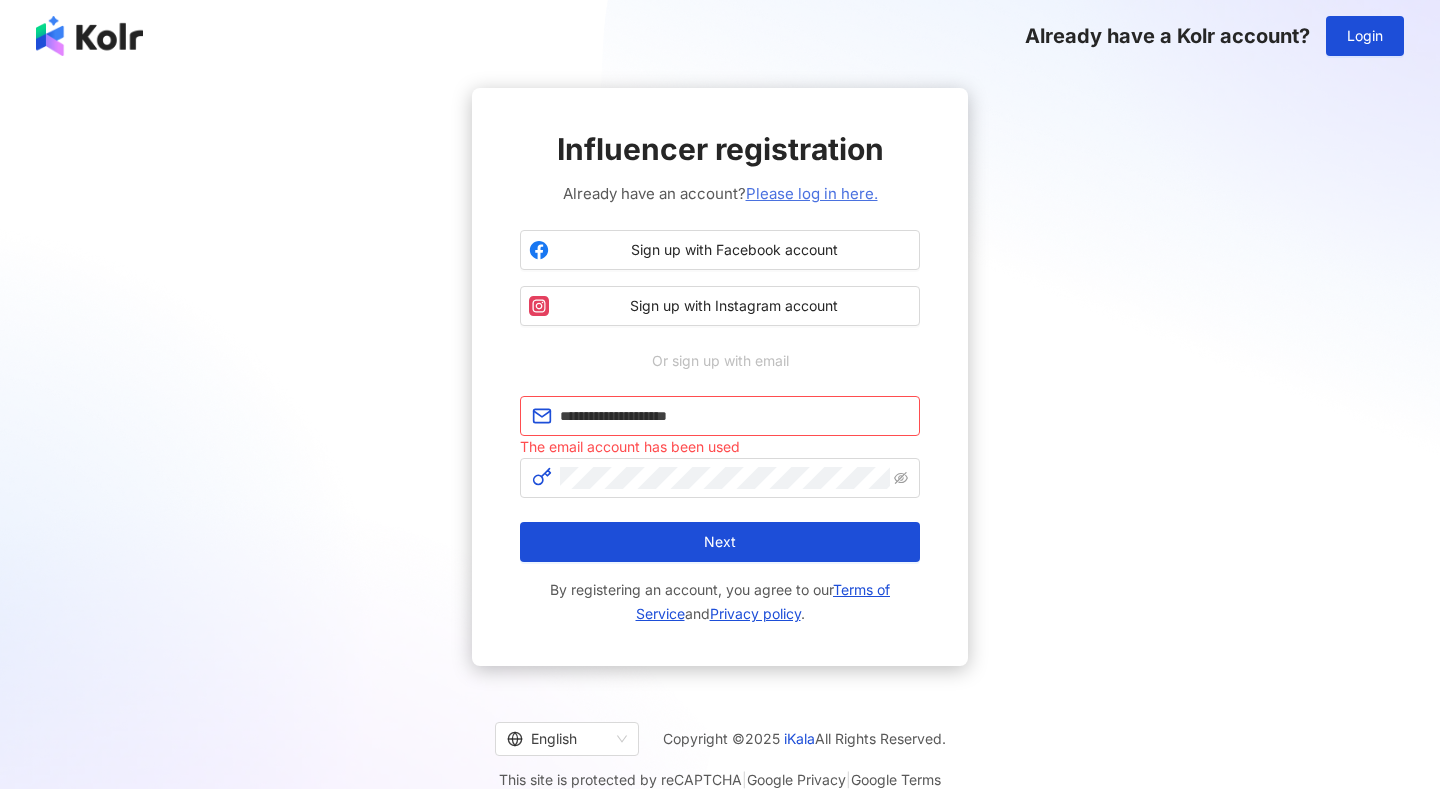 click on "Please log in here." at bounding box center [812, 193] 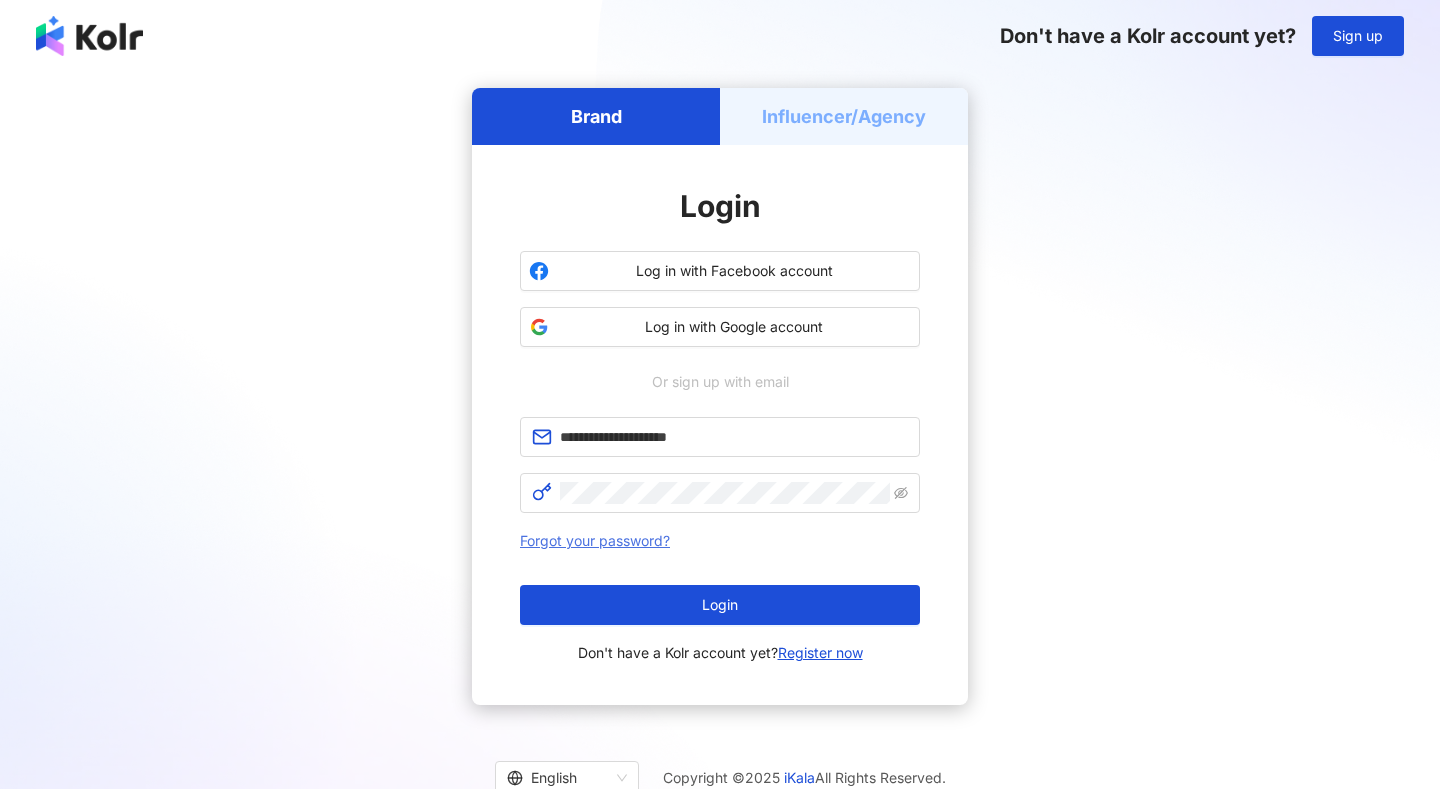 click on "Forgot your password?" at bounding box center (595, 540) 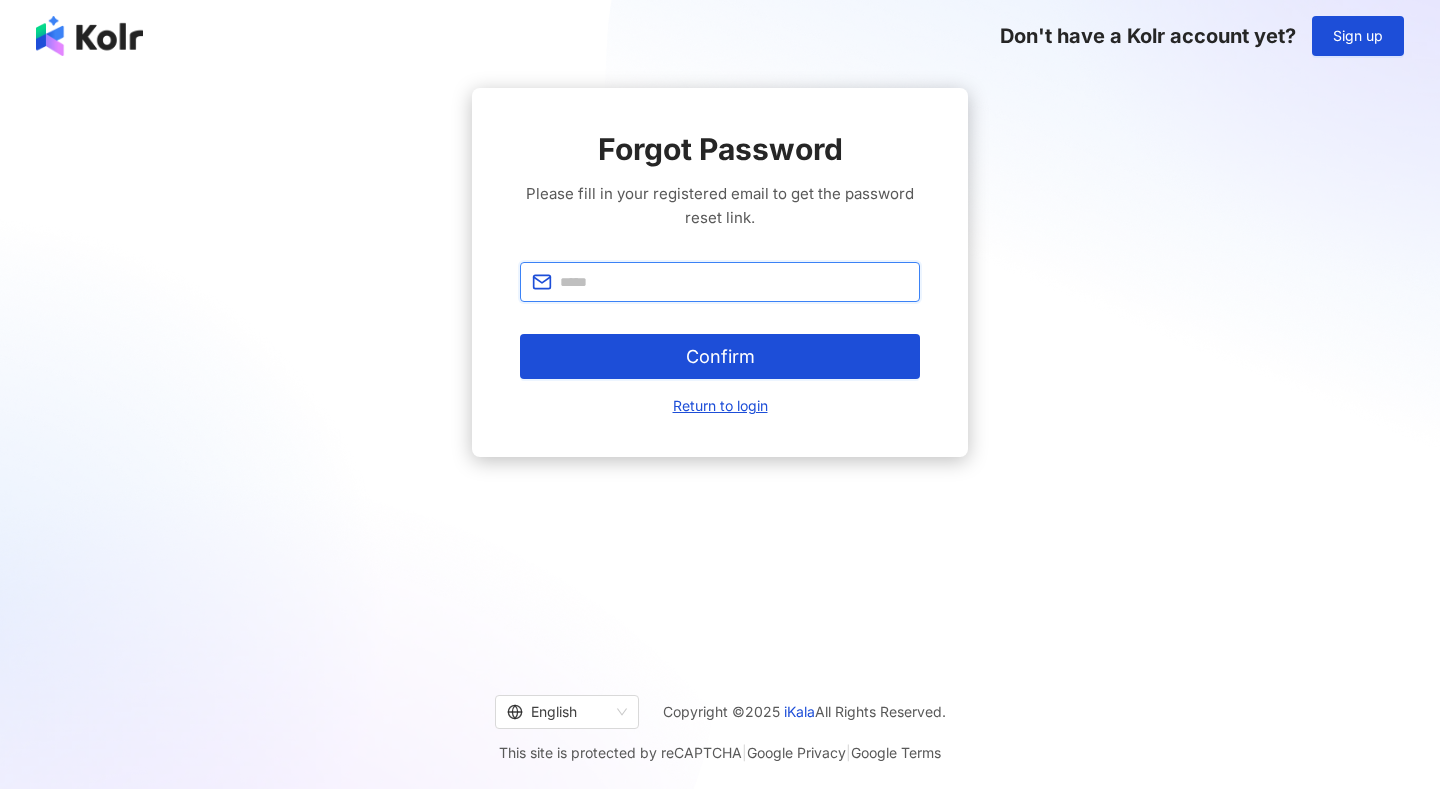 click at bounding box center (734, 282) 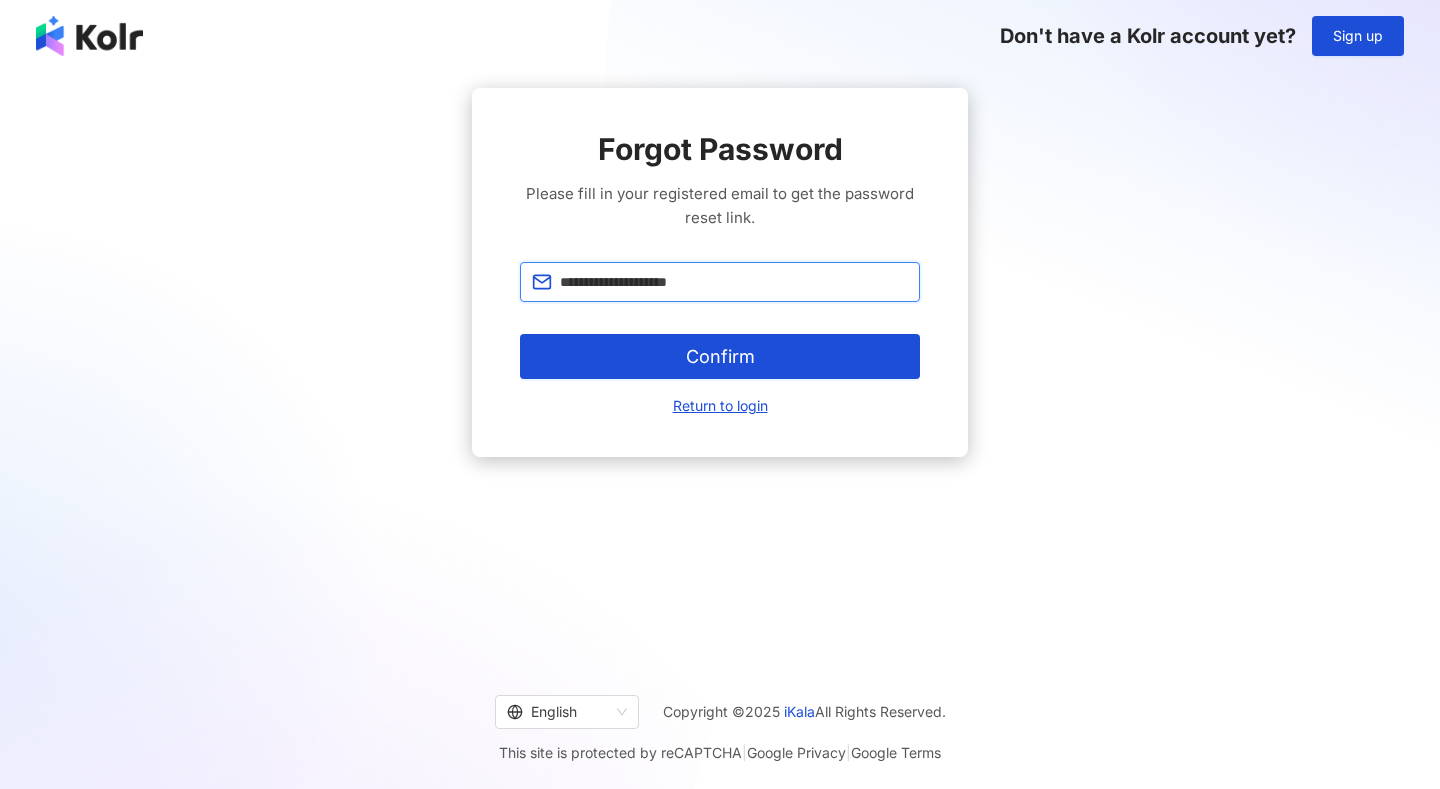 type on "**********" 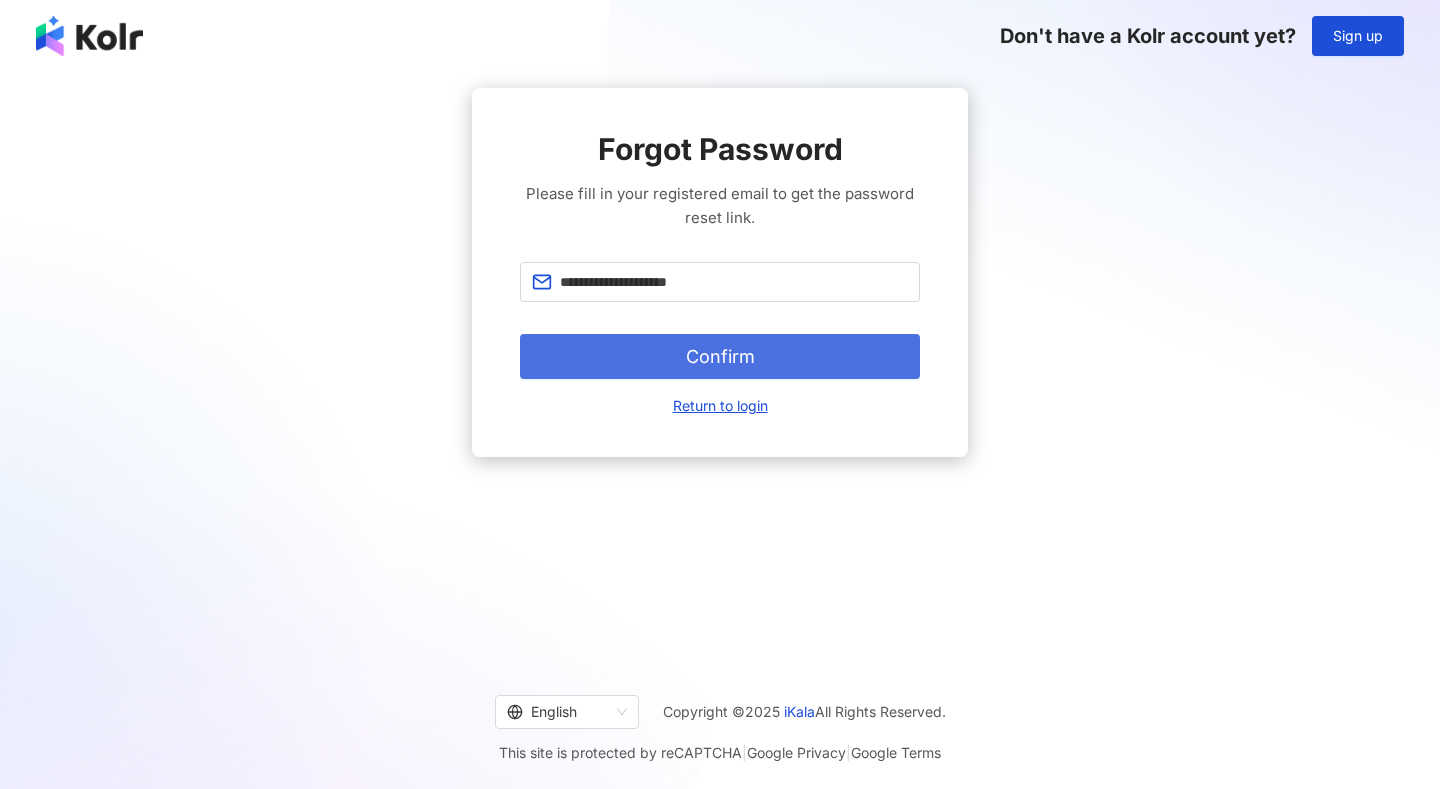 click on "Confirm" at bounding box center (720, 356) 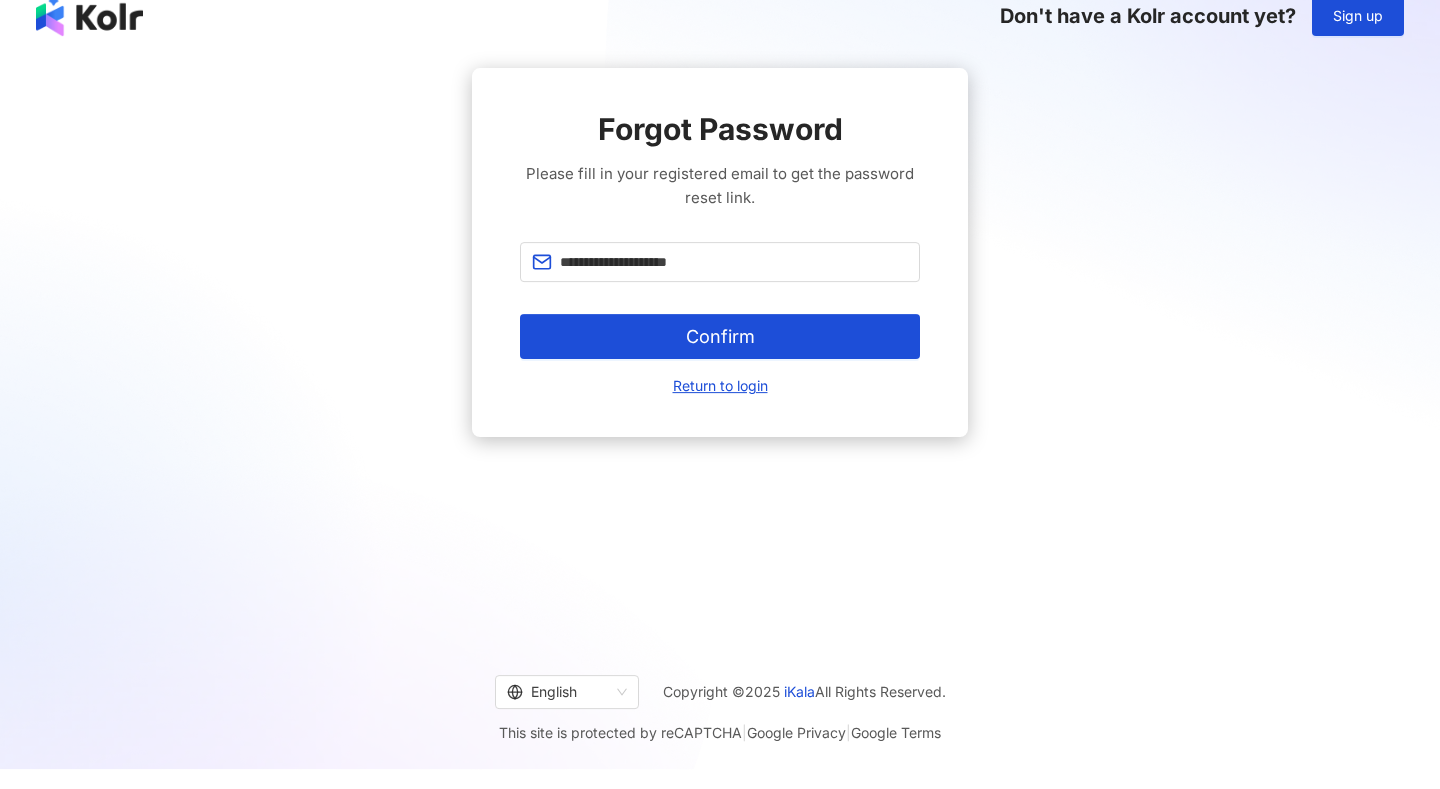 scroll, scrollTop: 0, scrollLeft: 0, axis: both 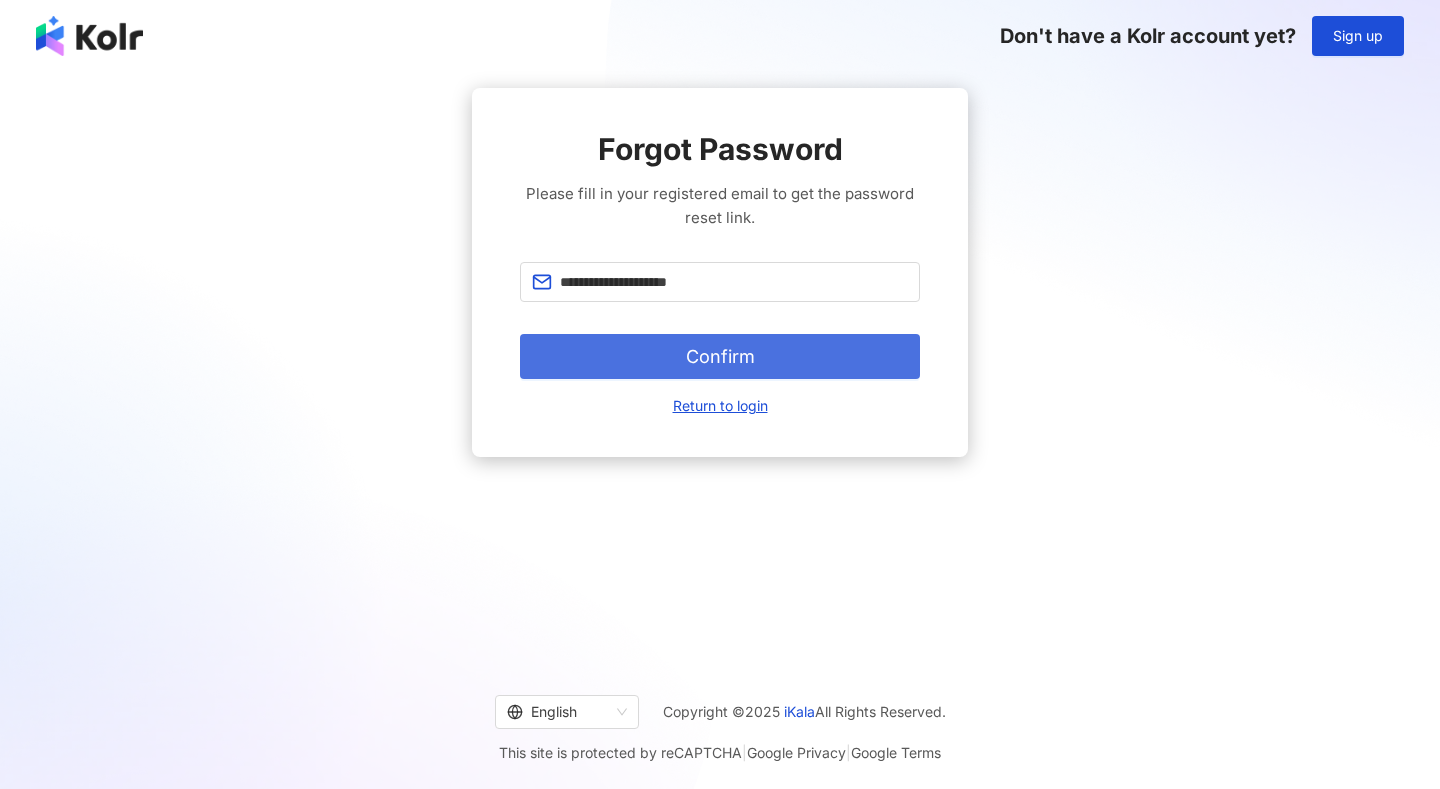 click on "Confirm" at bounding box center [720, 356] 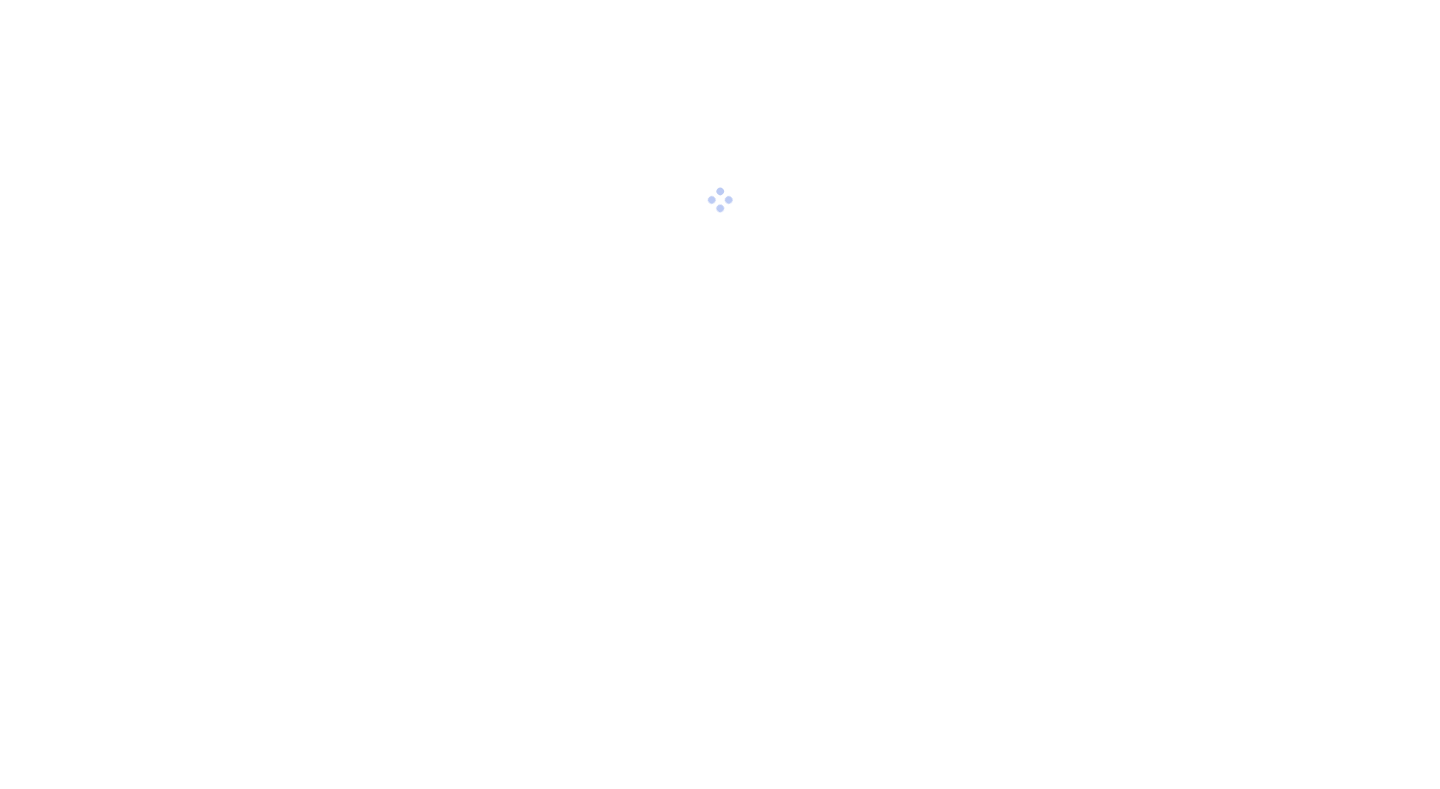 scroll, scrollTop: 0, scrollLeft: 0, axis: both 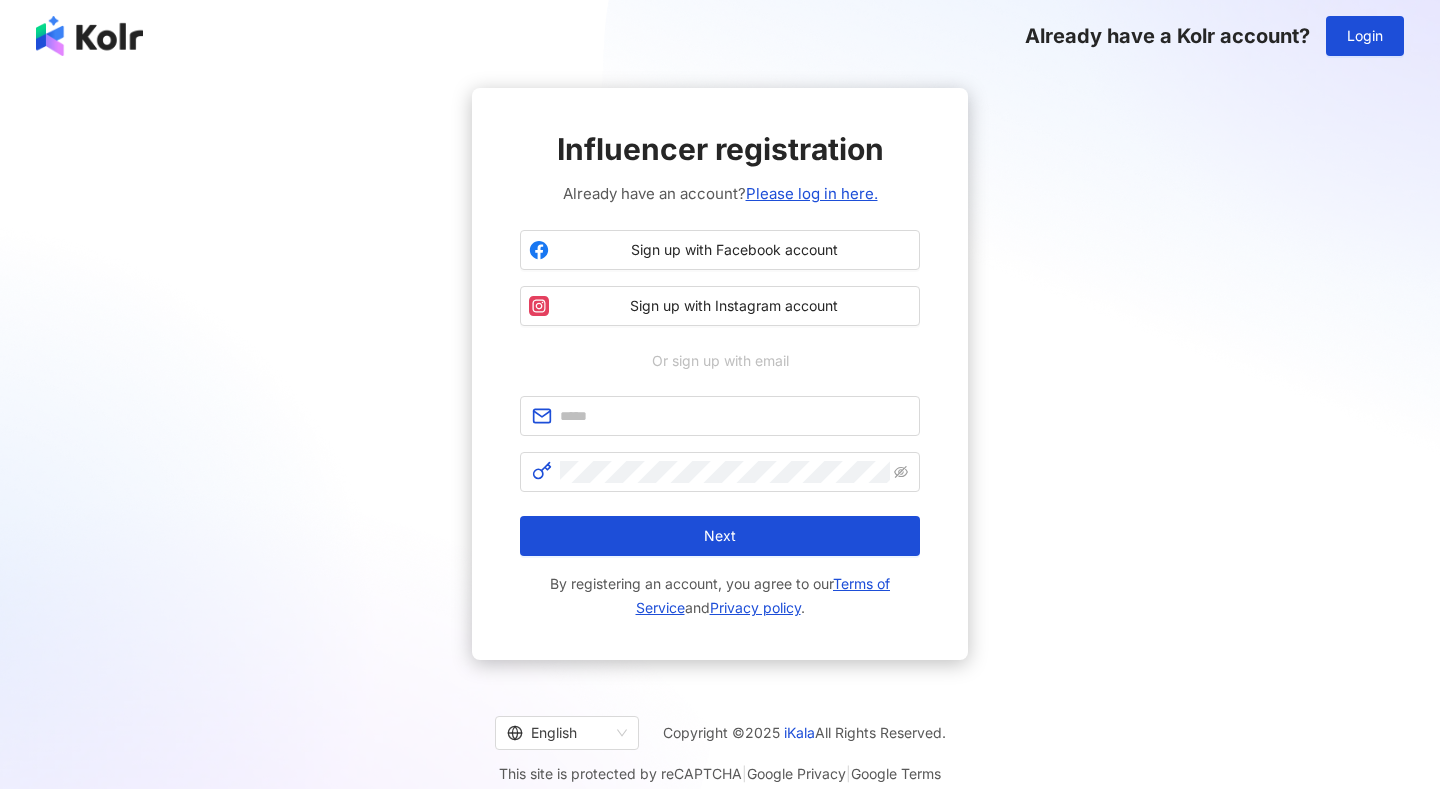 type on "**********" 